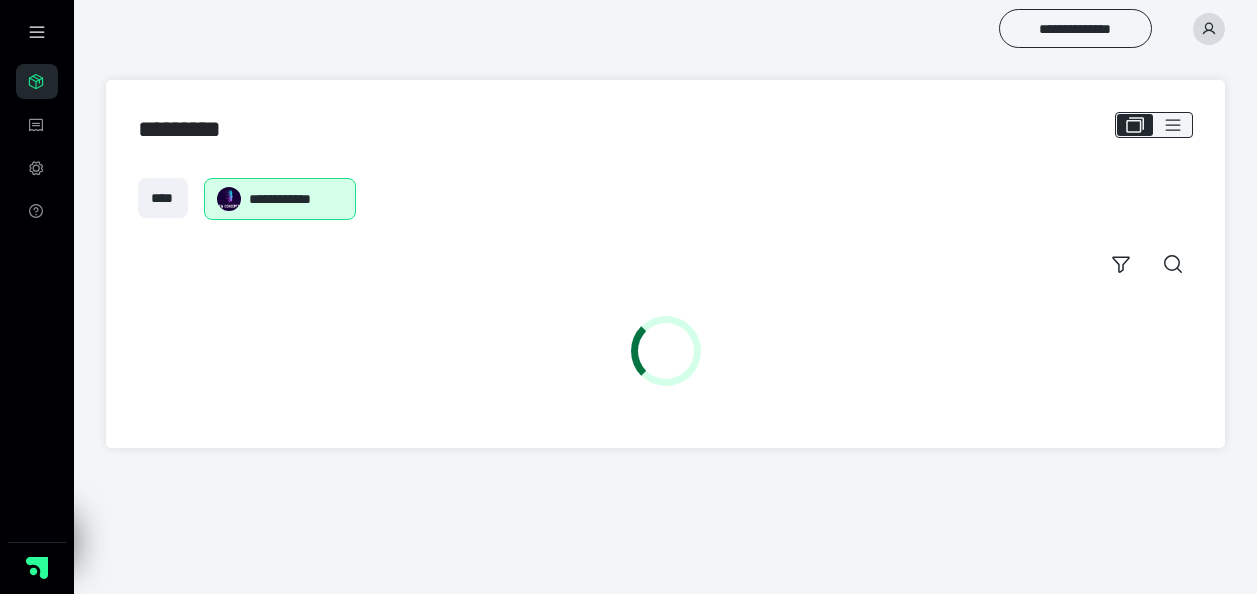 scroll, scrollTop: 0, scrollLeft: 0, axis: both 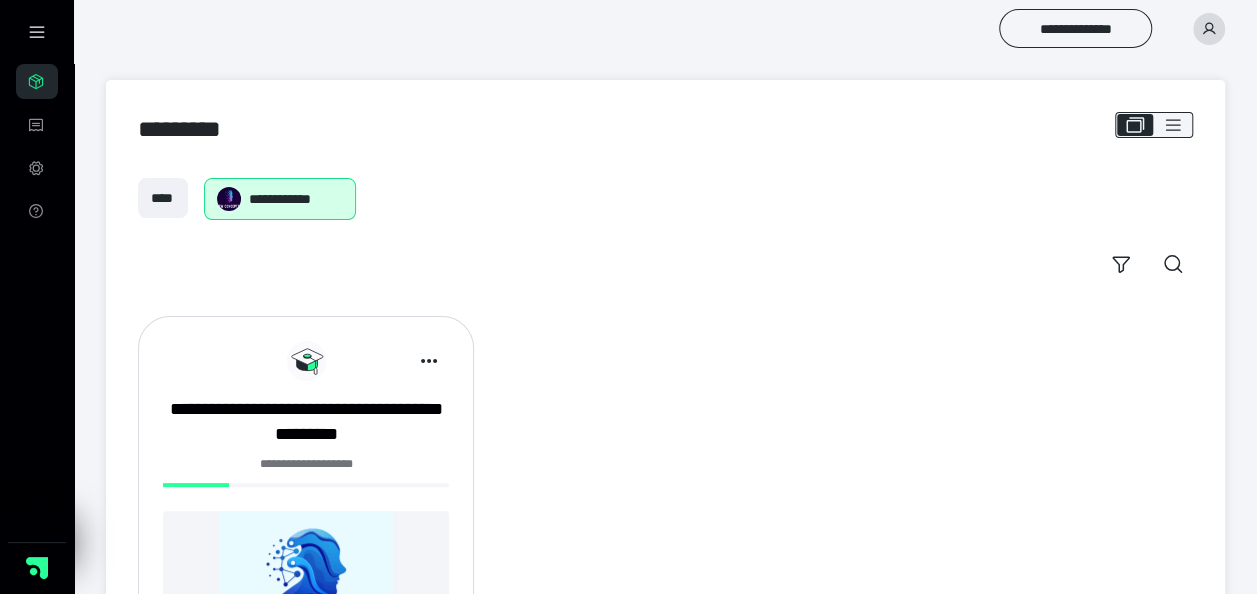 click at bounding box center (306, 598) 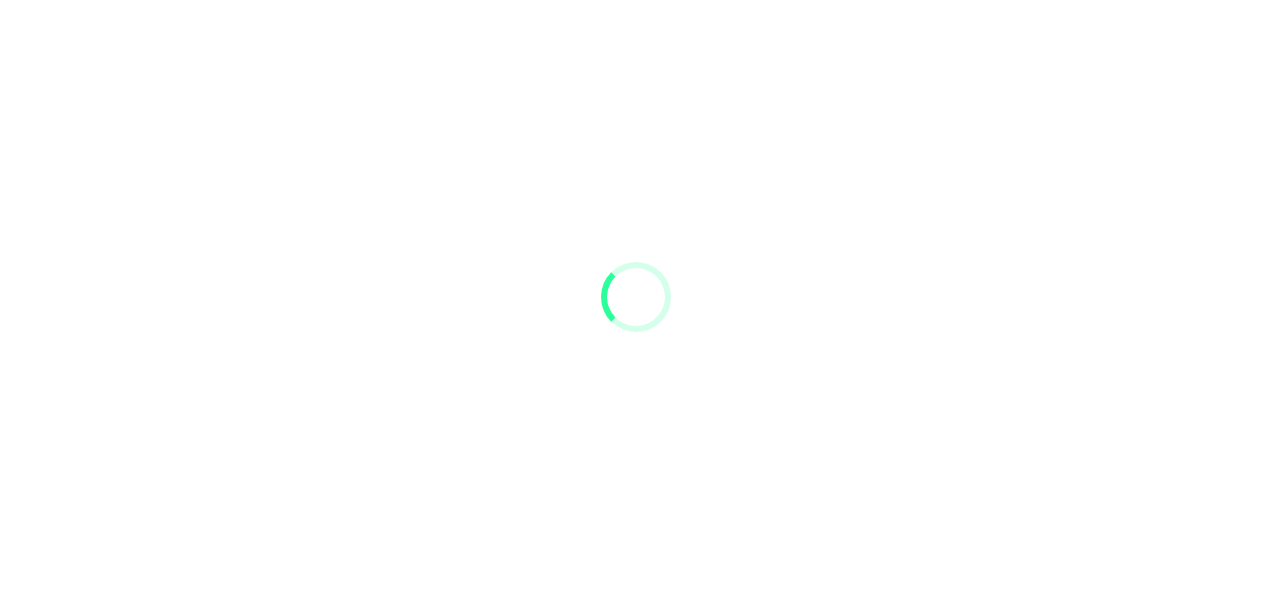 scroll, scrollTop: 0, scrollLeft: 0, axis: both 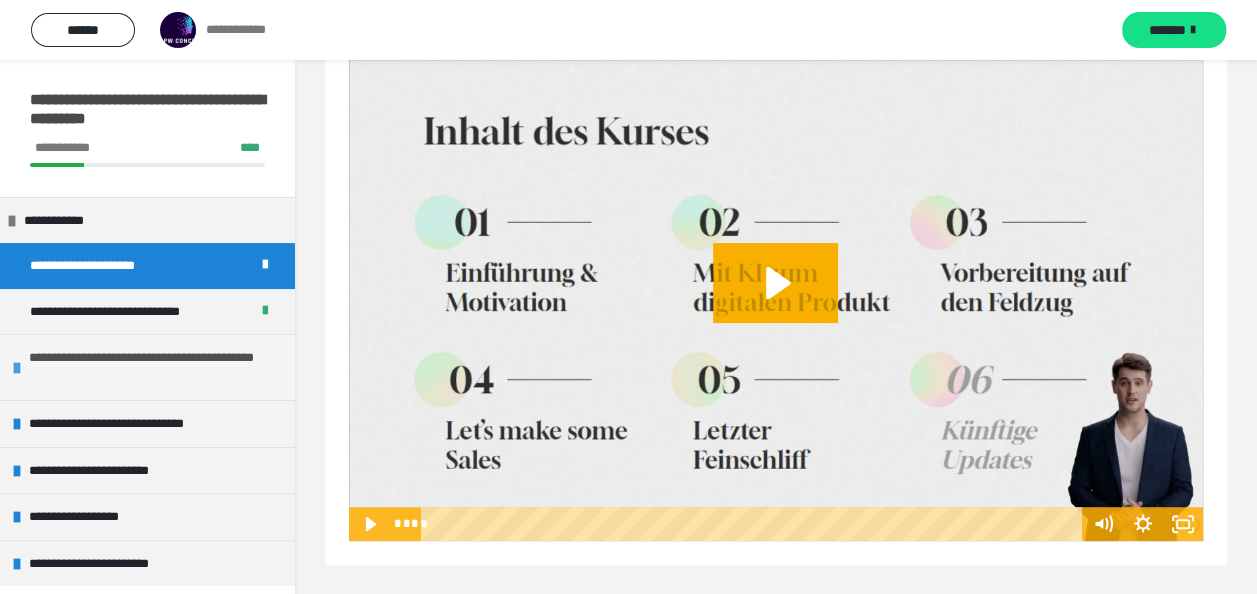 click on "**********" at bounding box center [147, 367] 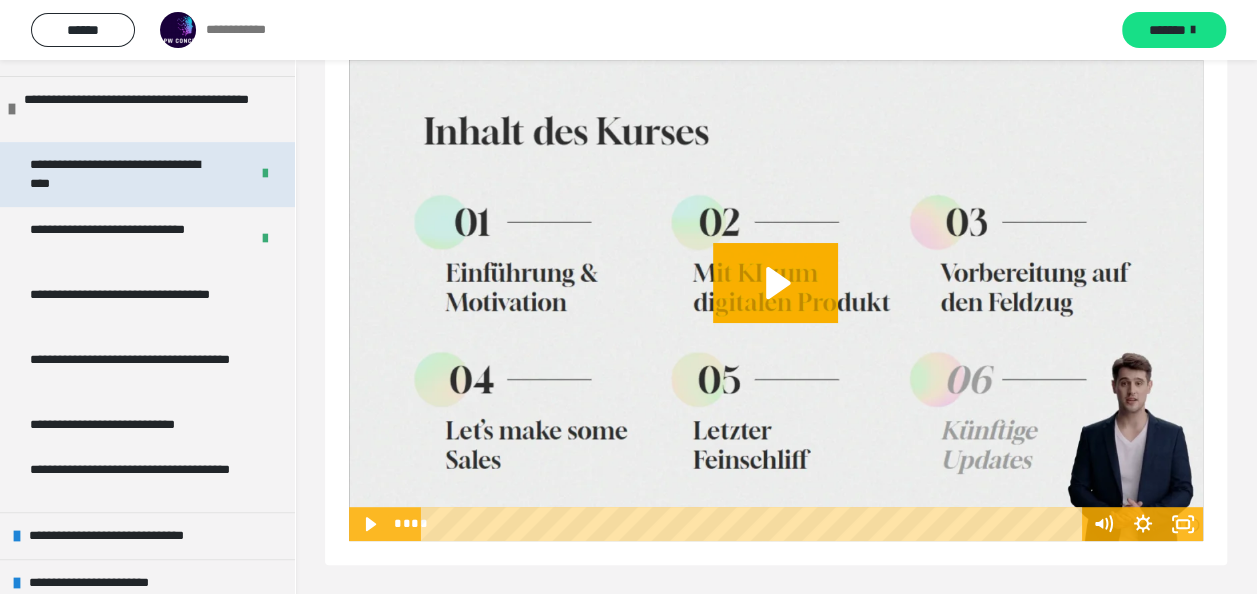 scroll, scrollTop: 284, scrollLeft: 0, axis: vertical 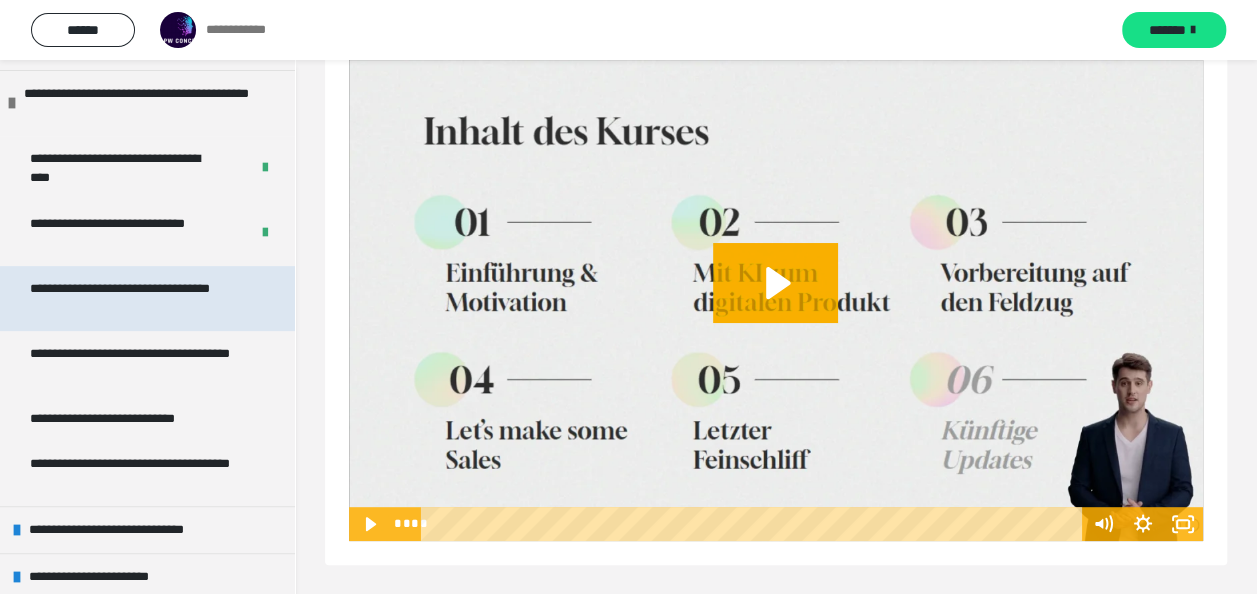 click on "**********" at bounding box center (132, 298) 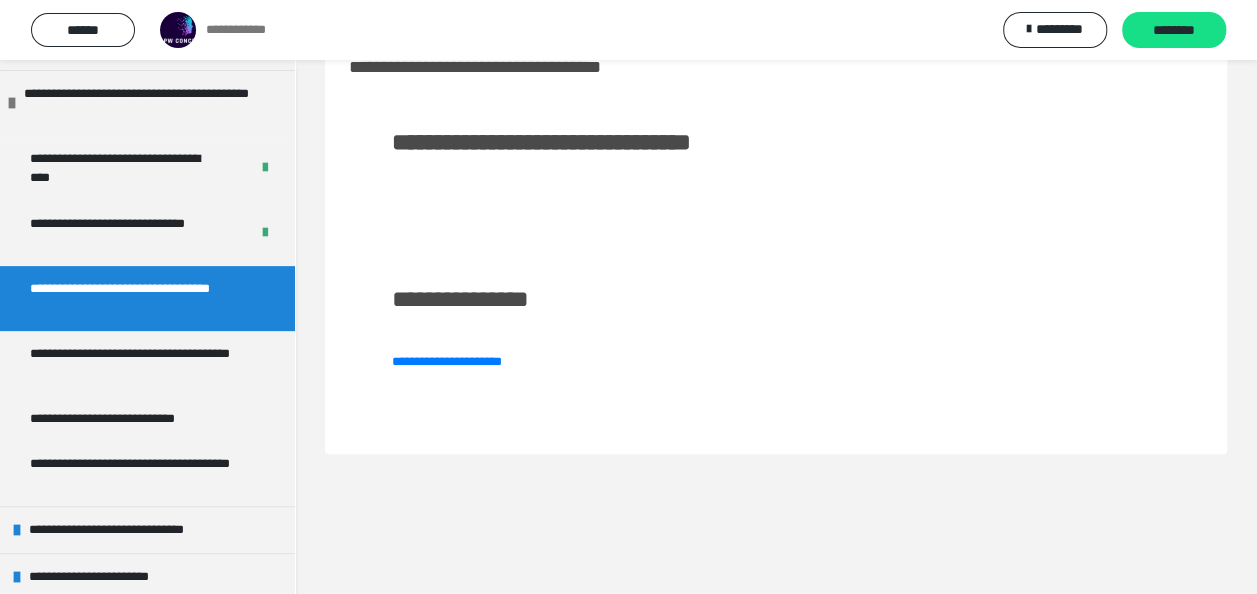 scroll, scrollTop: 60, scrollLeft: 0, axis: vertical 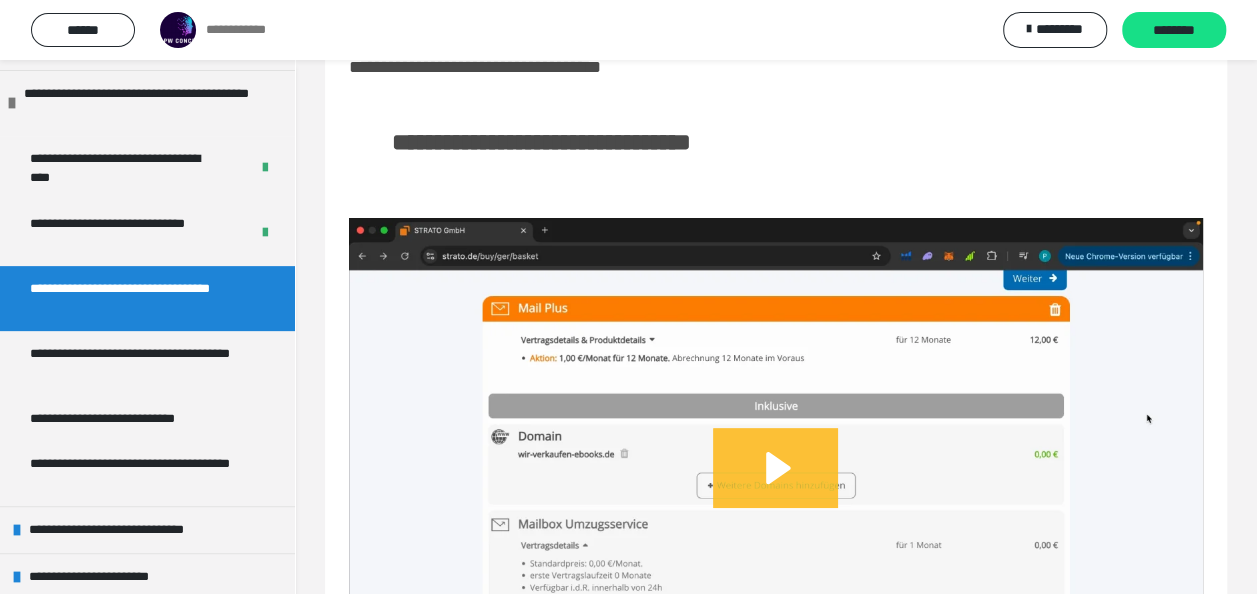click 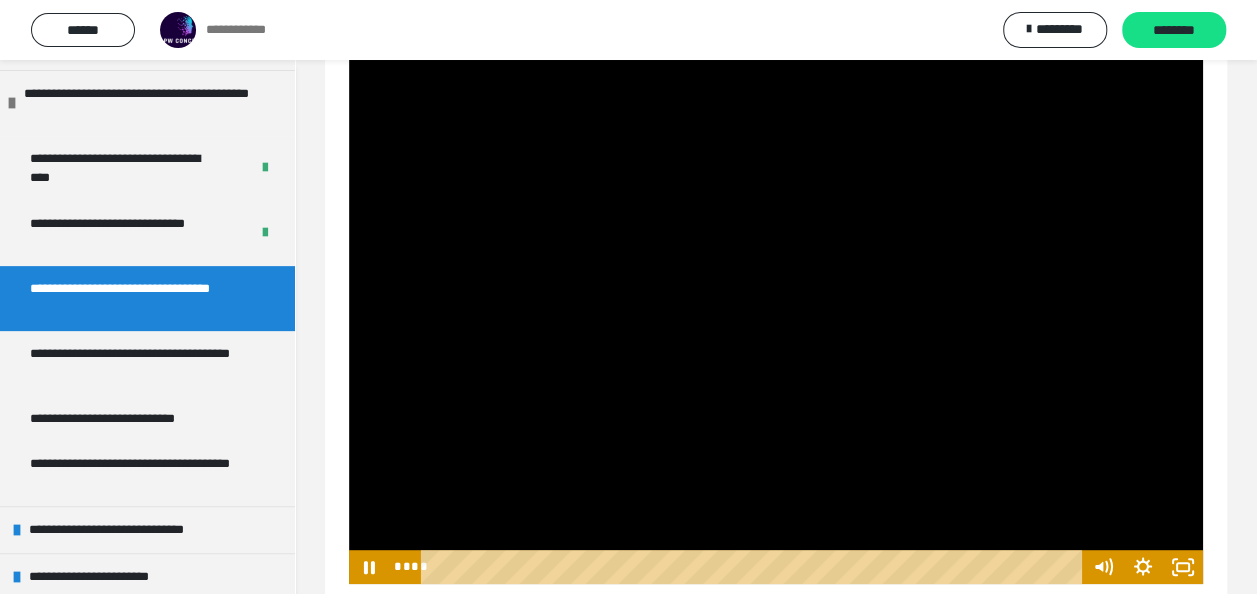 scroll, scrollTop: 230, scrollLeft: 0, axis: vertical 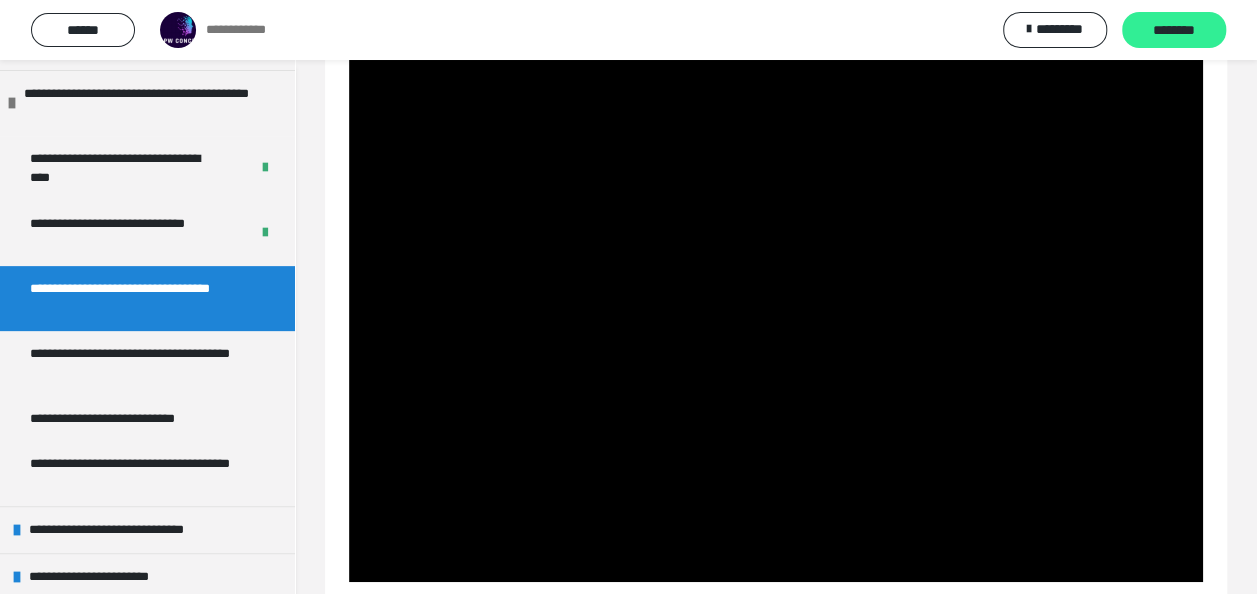 click on "********" at bounding box center (1174, 31) 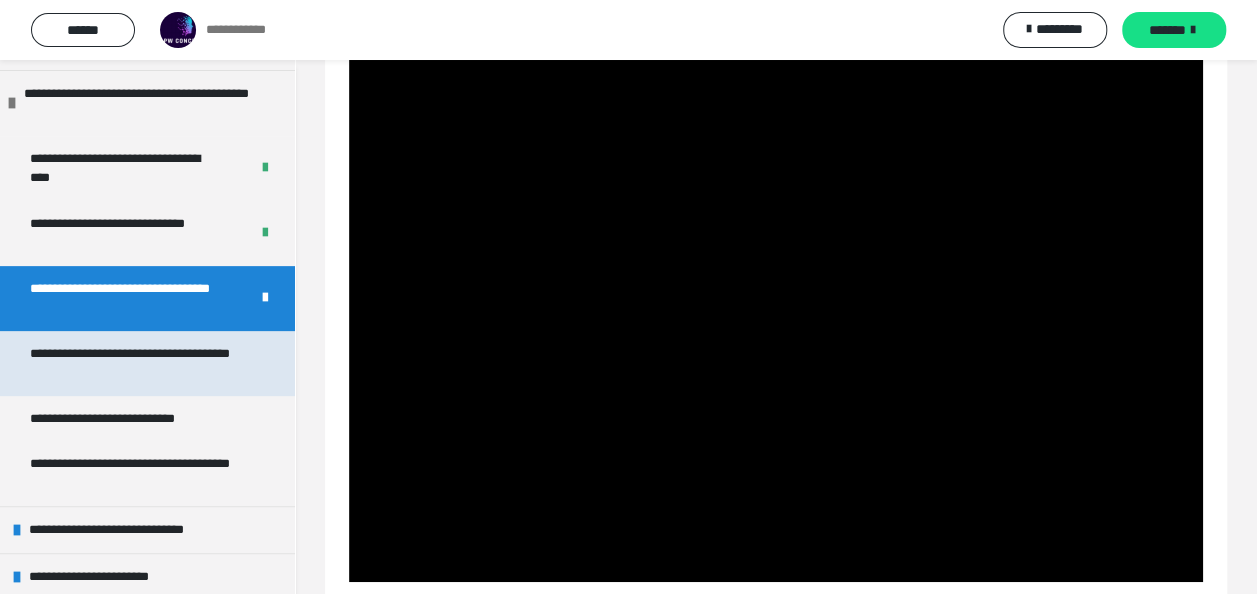 click on "**********" at bounding box center (132, 363) 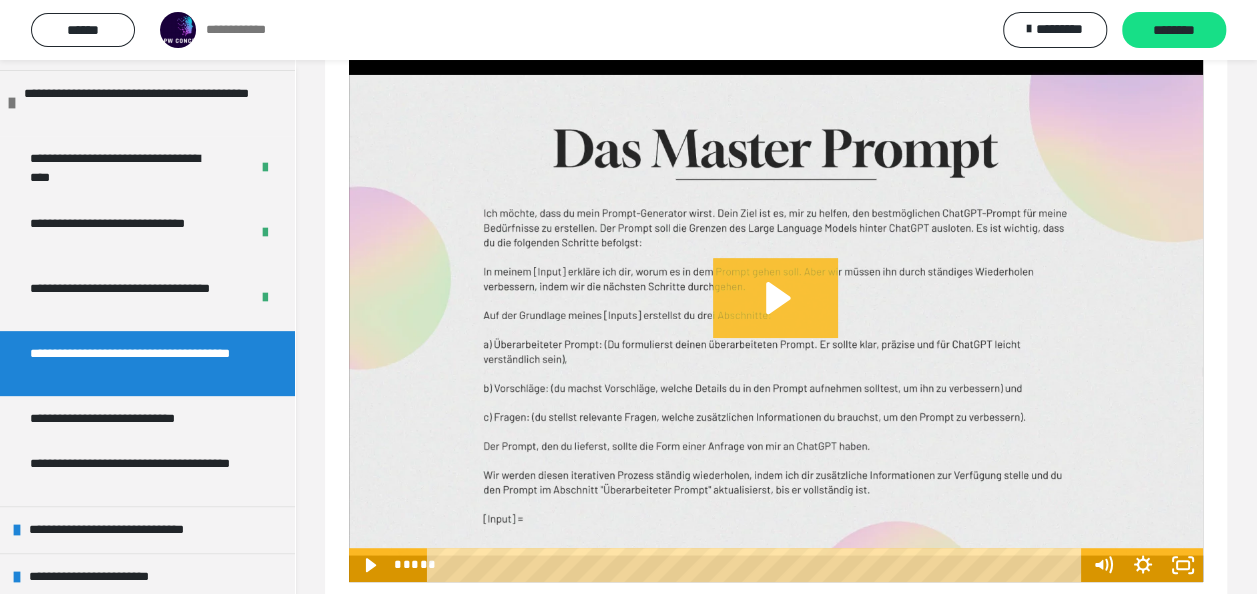 click 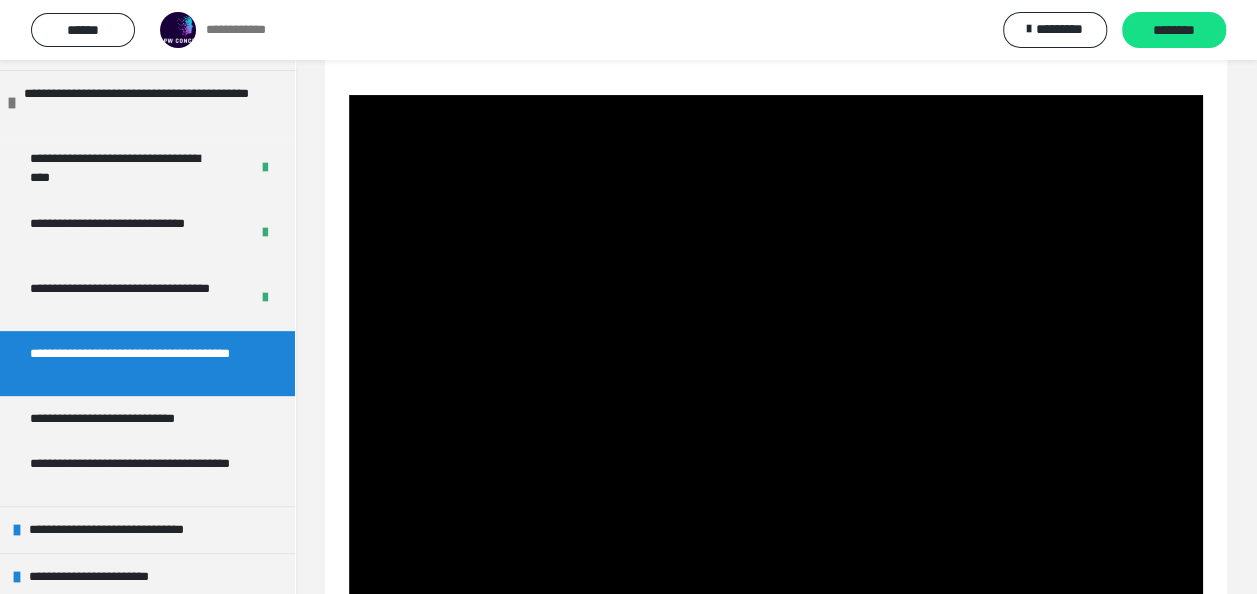 scroll, scrollTop: 184, scrollLeft: 0, axis: vertical 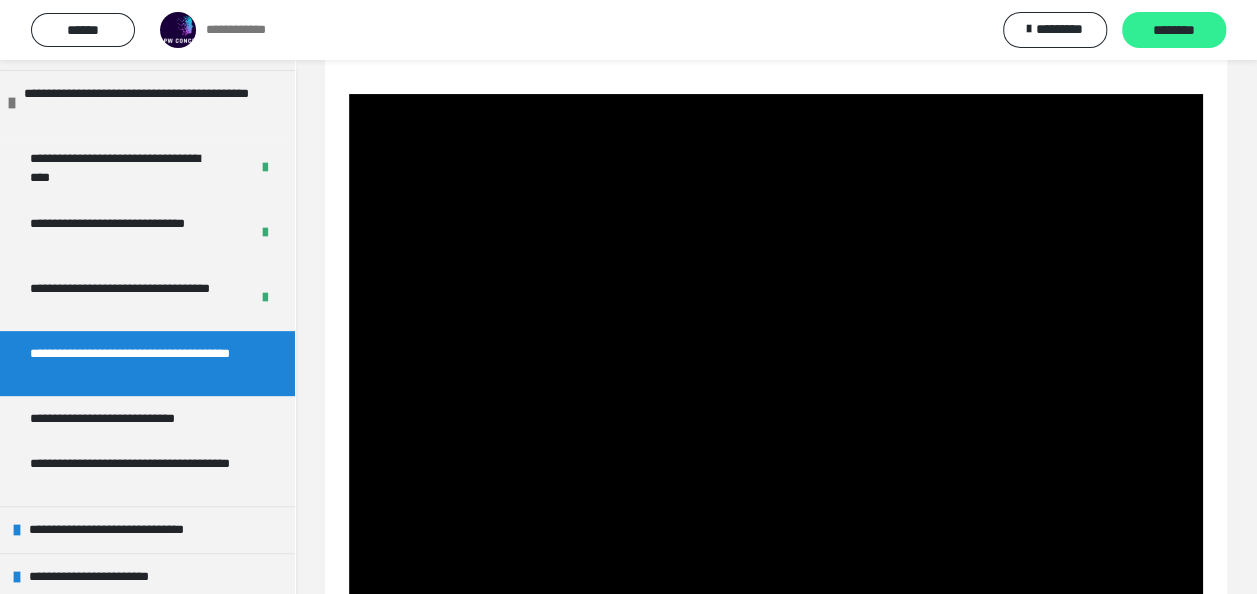 click on "********" at bounding box center [1174, 31] 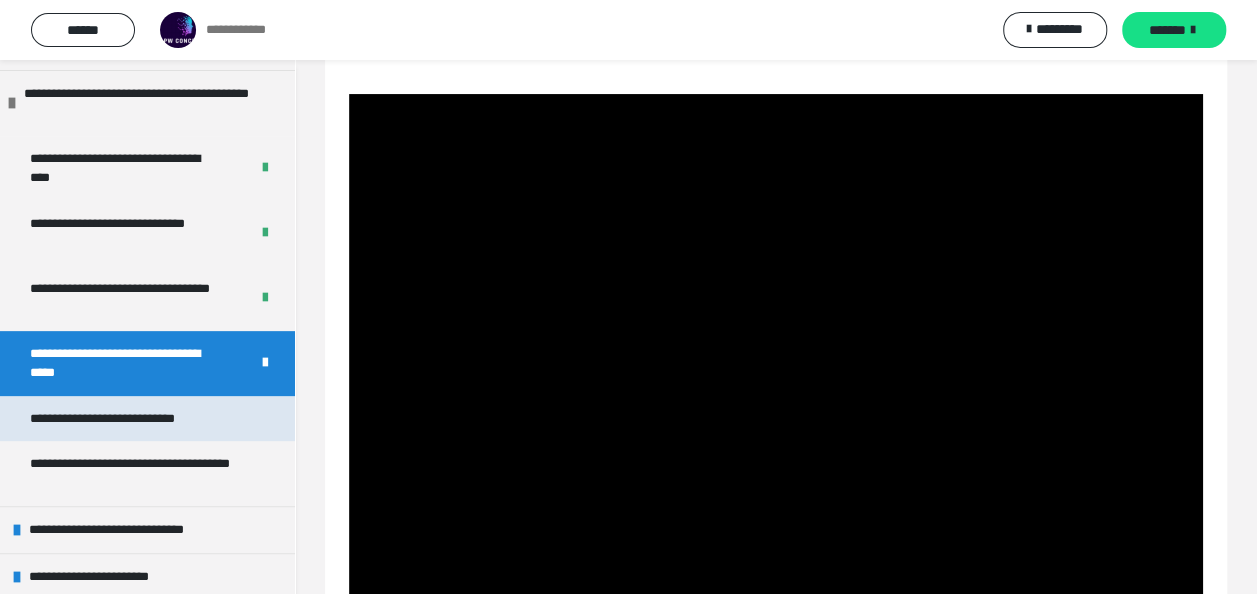 click on "**********" at bounding box center (122, 419) 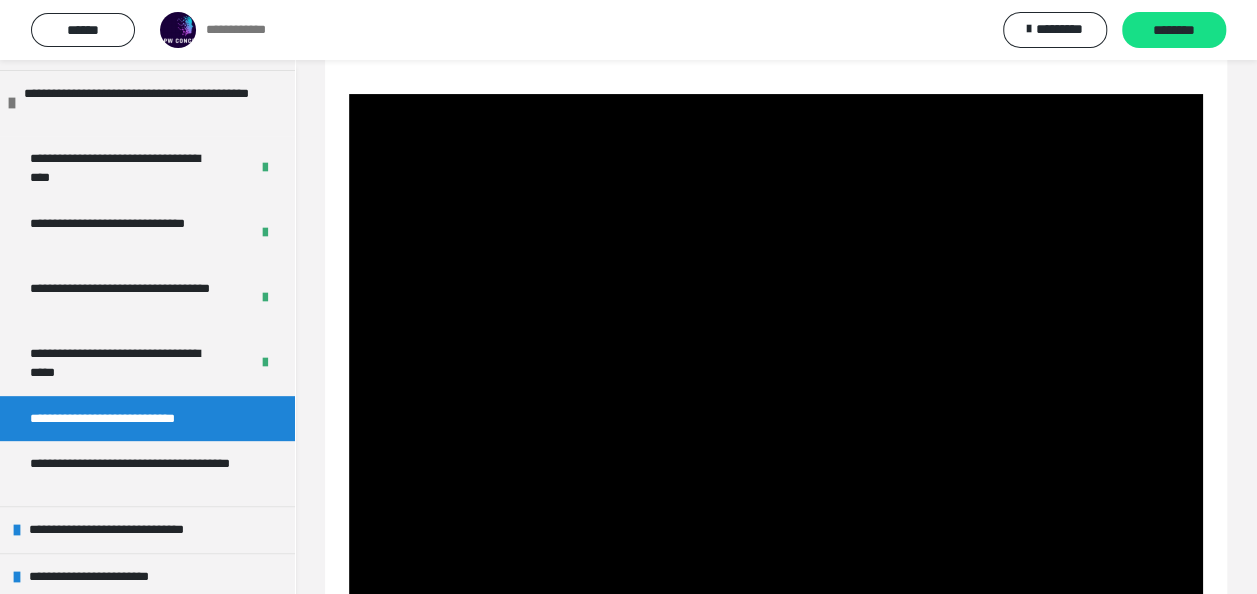 scroll, scrollTop: 60, scrollLeft: 0, axis: vertical 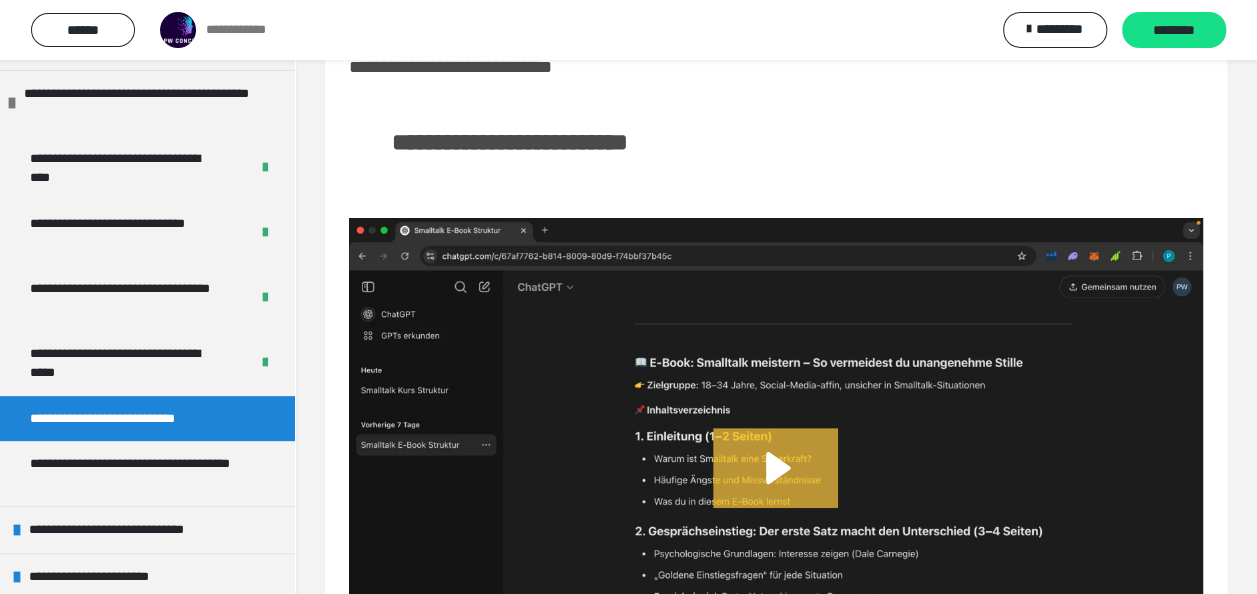 click 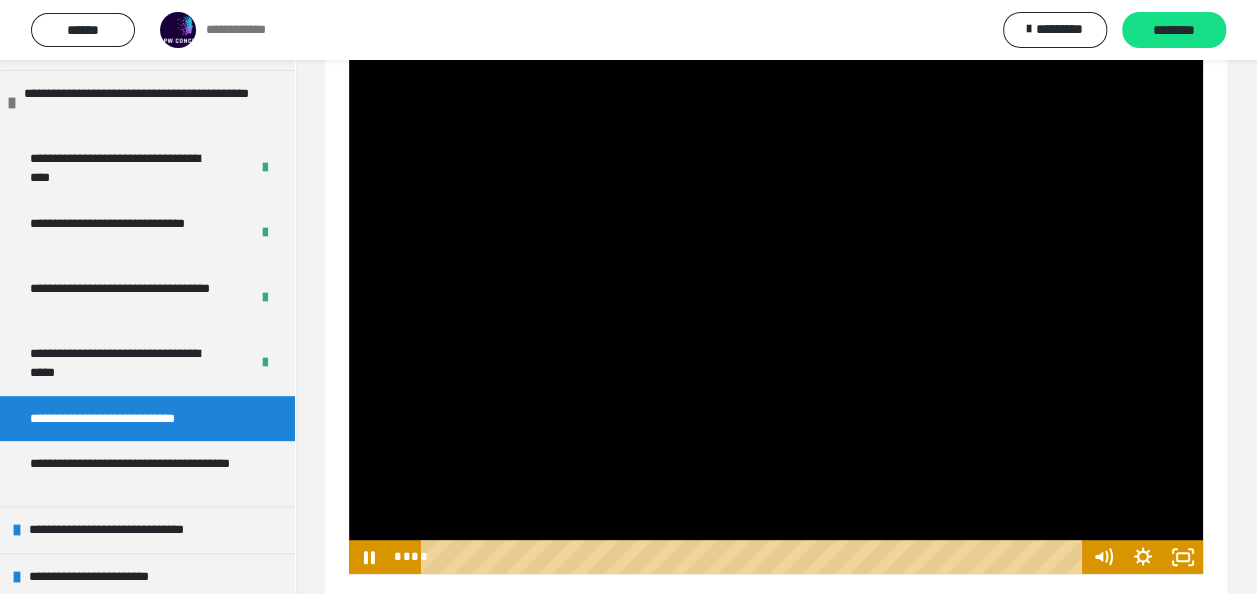 scroll, scrollTop: 215, scrollLeft: 0, axis: vertical 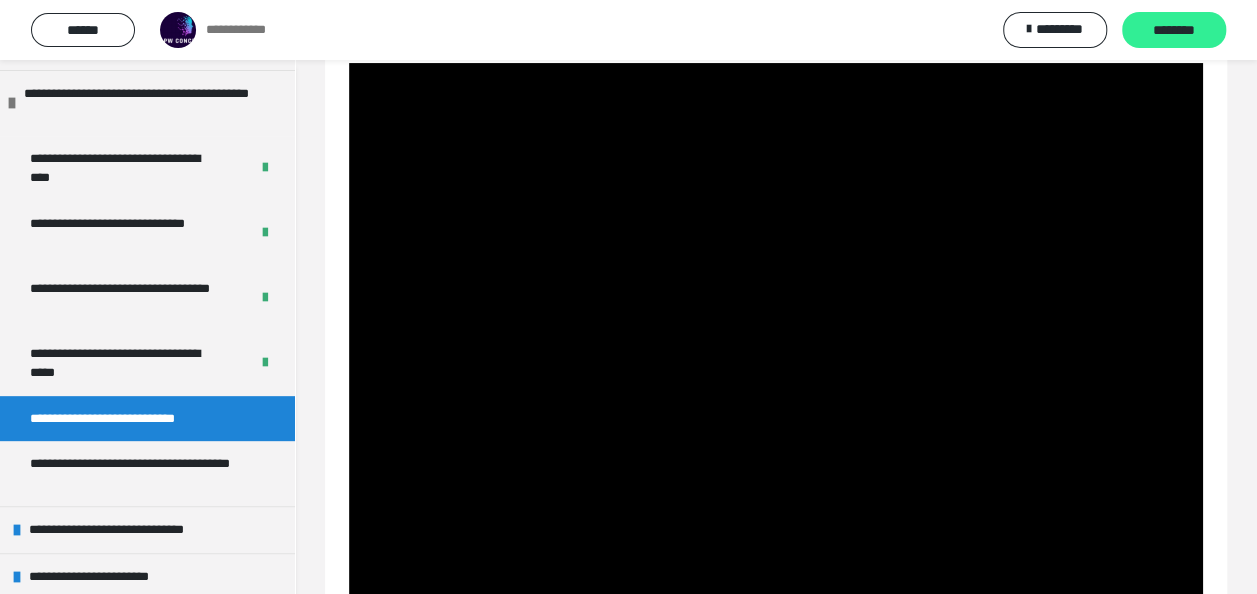click on "********" at bounding box center (1174, 31) 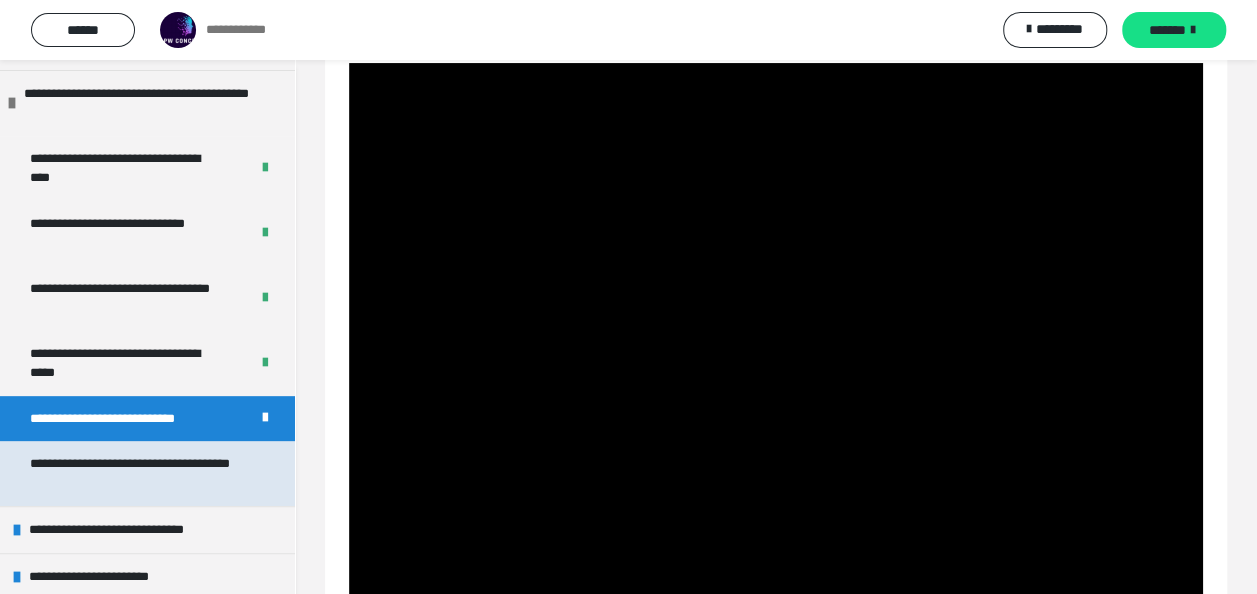 click on "**********" at bounding box center [132, 473] 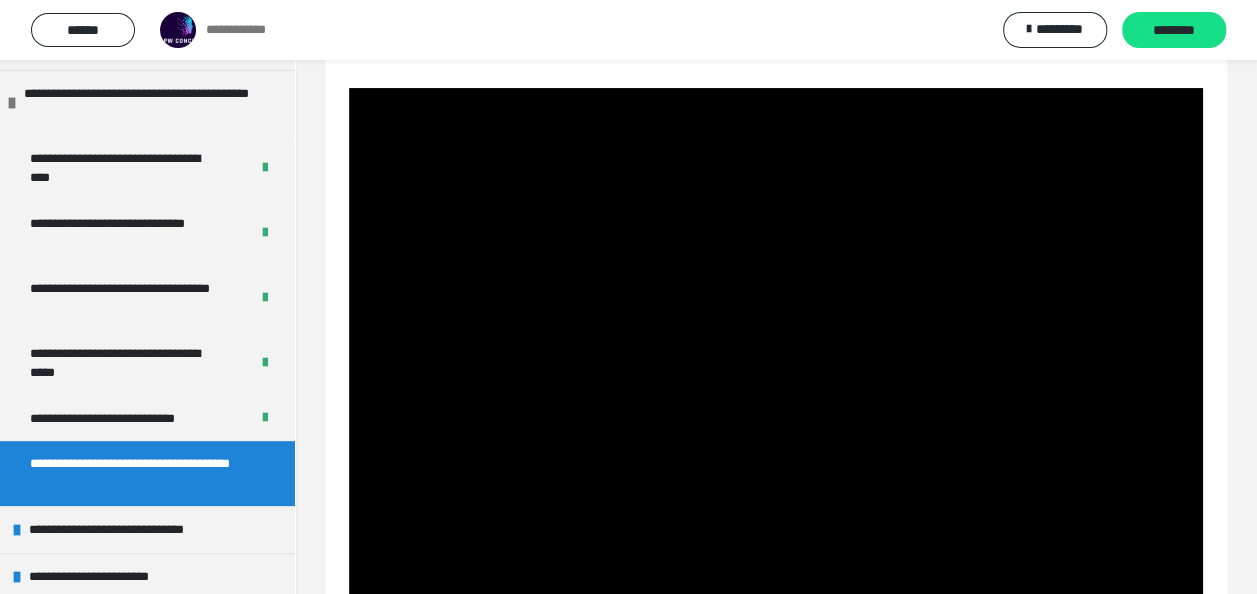 scroll, scrollTop: 60, scrollLeft: 0, axis: vertical 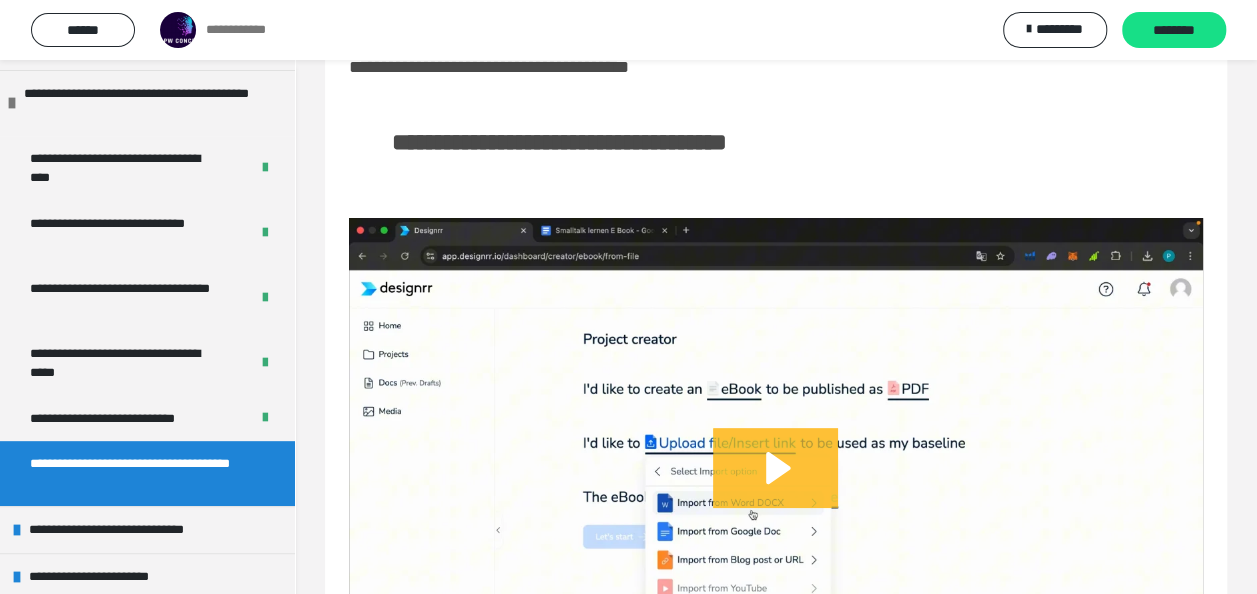 click 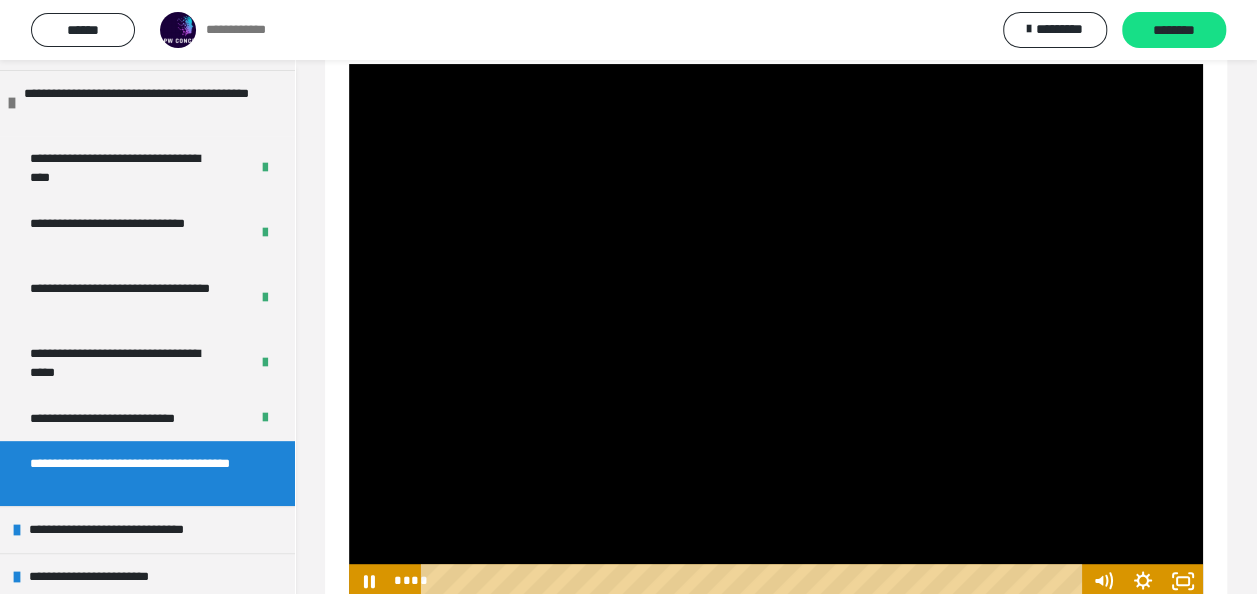 scroll, scrollTop: 214, scrollLeft: 0, axis: vertical 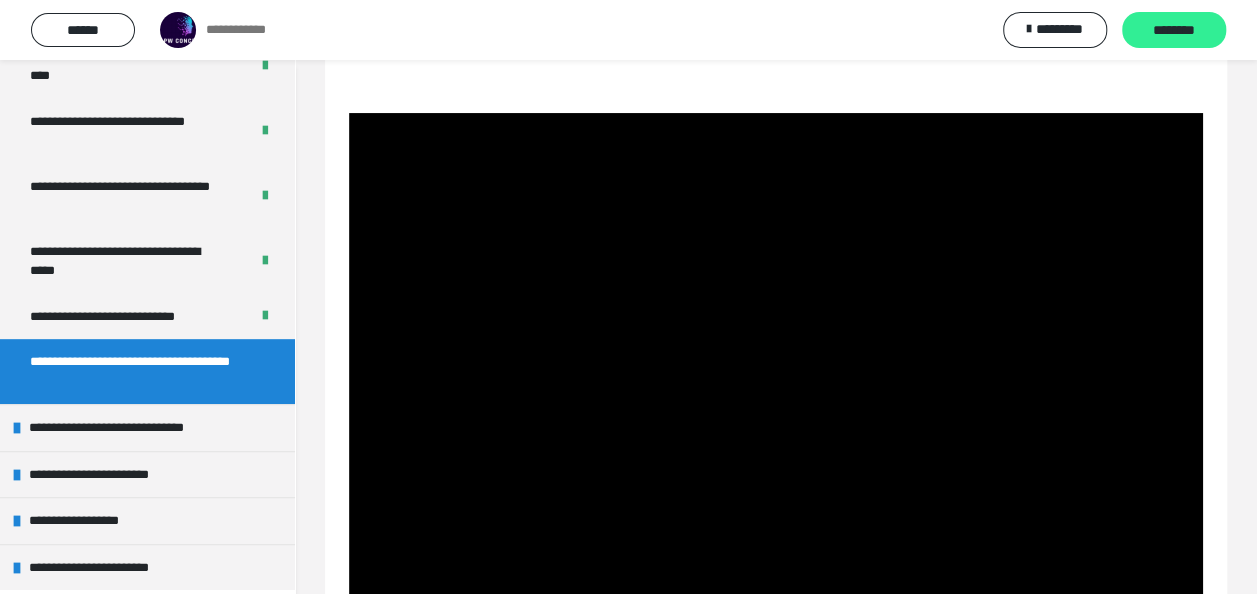 click on "********" at bounding box center [1174, 31] 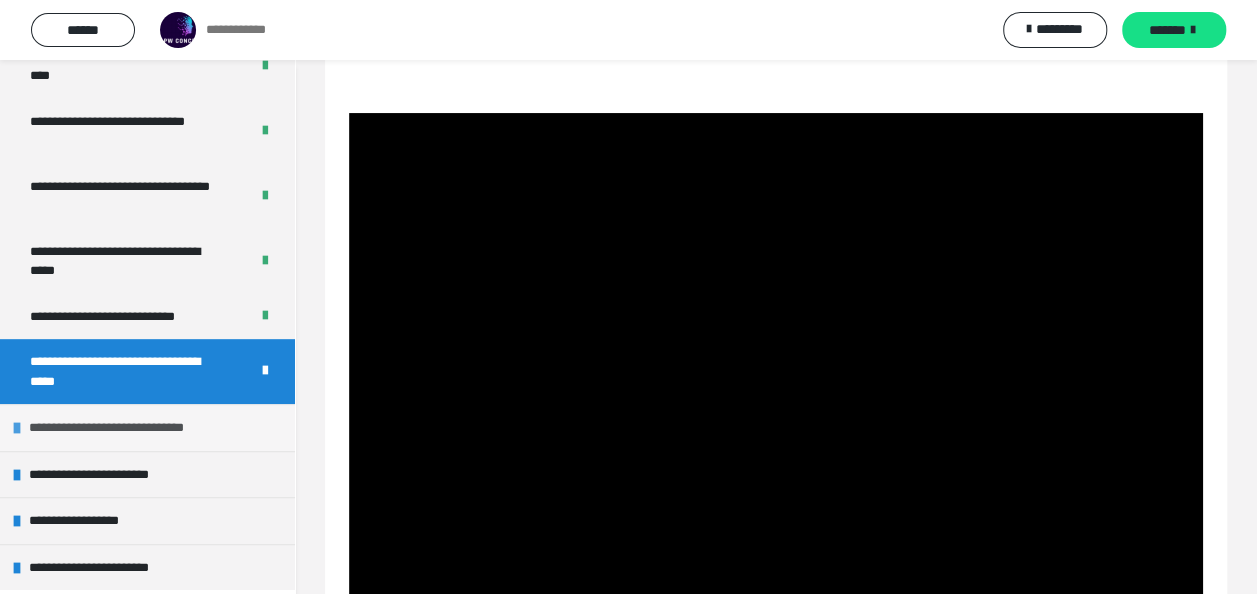 click on "**********" at bounding box center (128, 428) 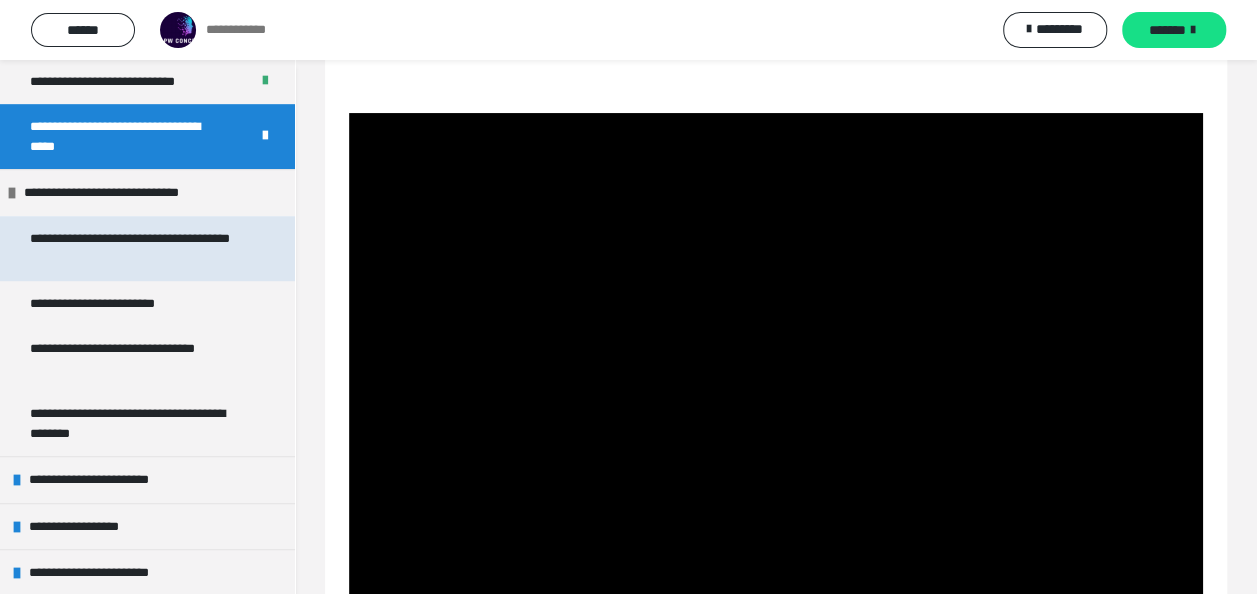 scroll, scrollTop: 622, scrollLeft: 0, axis: vertical 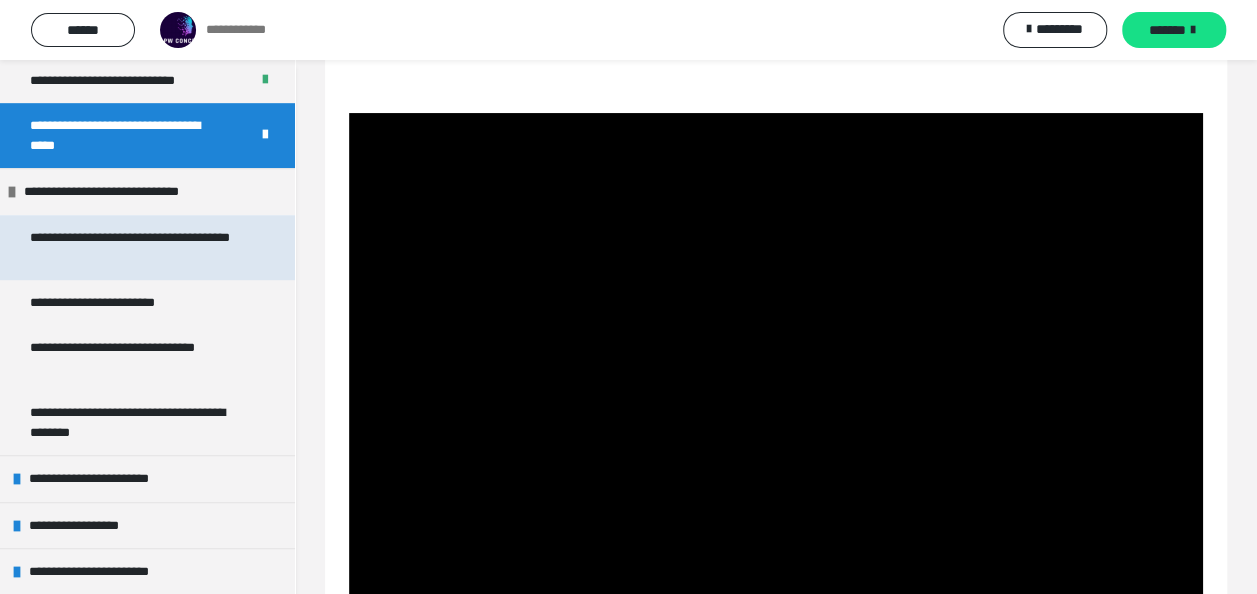 click on "**********" at bounding box center [132, 247] 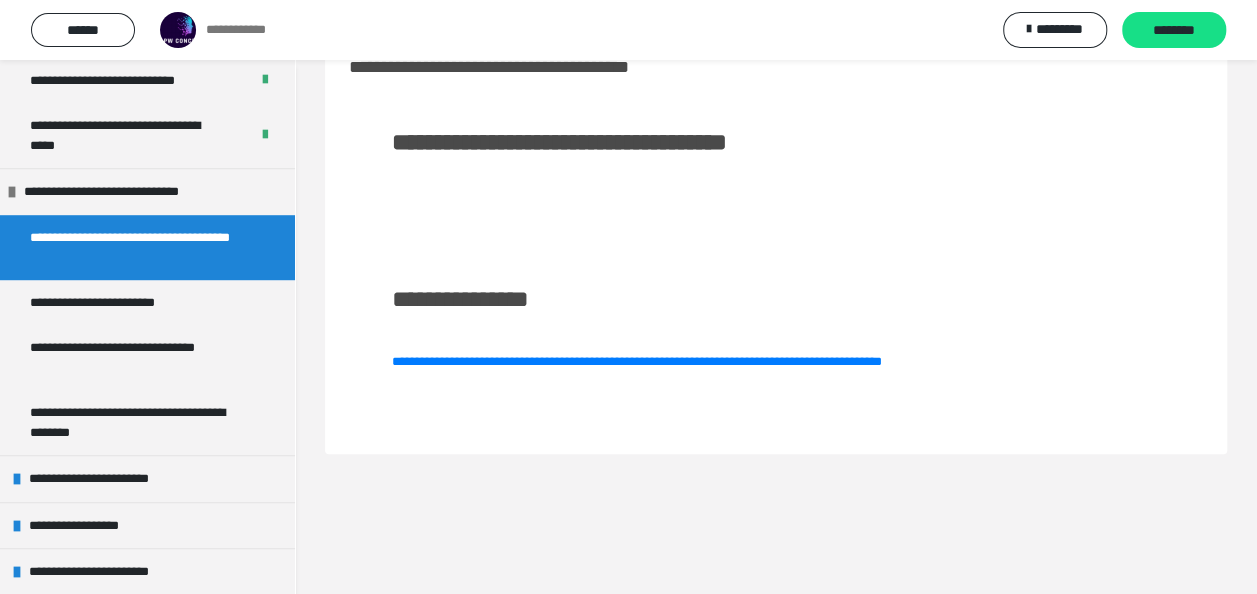 scroll, scrollTop: 60, scrollLeft: 0, axis: vertical 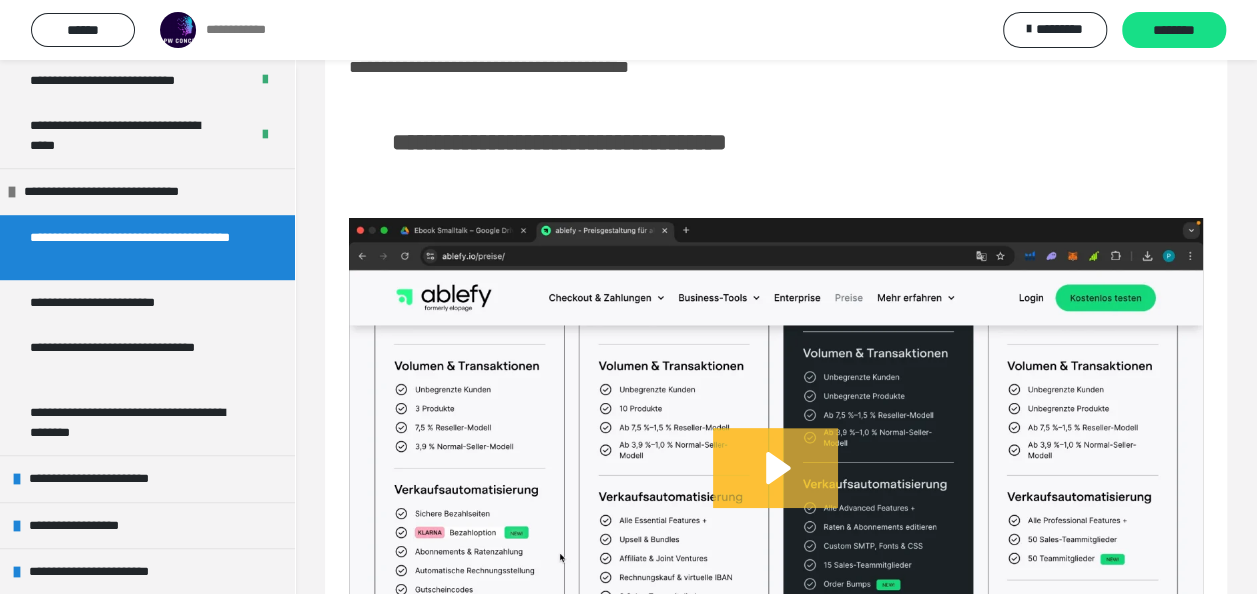 click 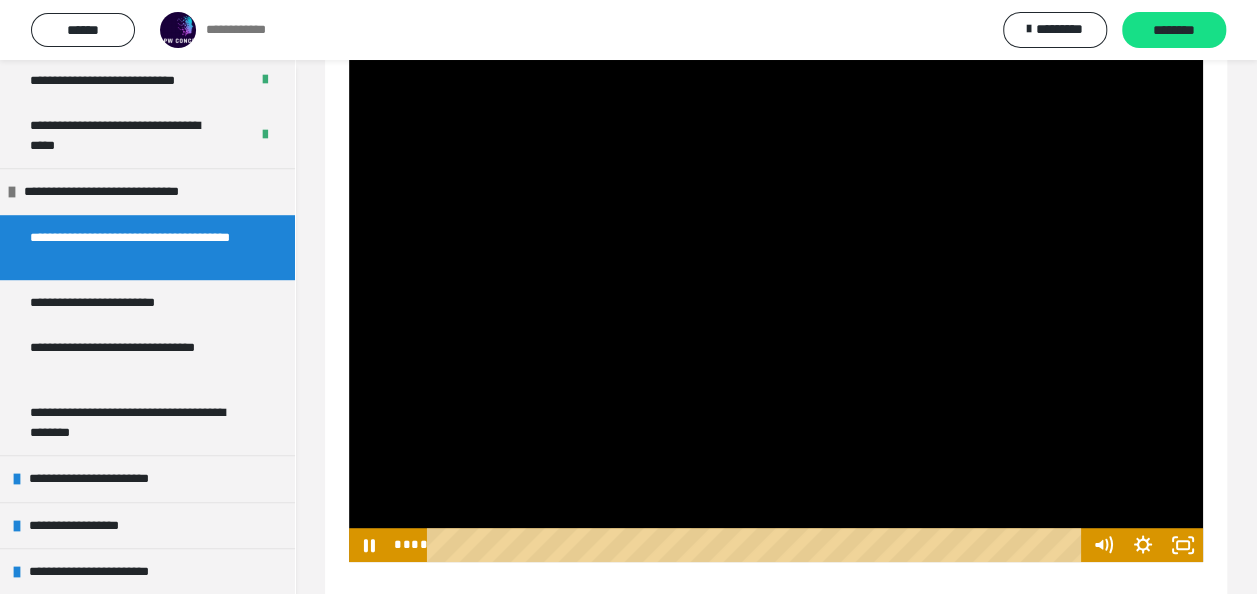 scroll, scrollTop: 252, scrollLeft: 0, axis: vertical 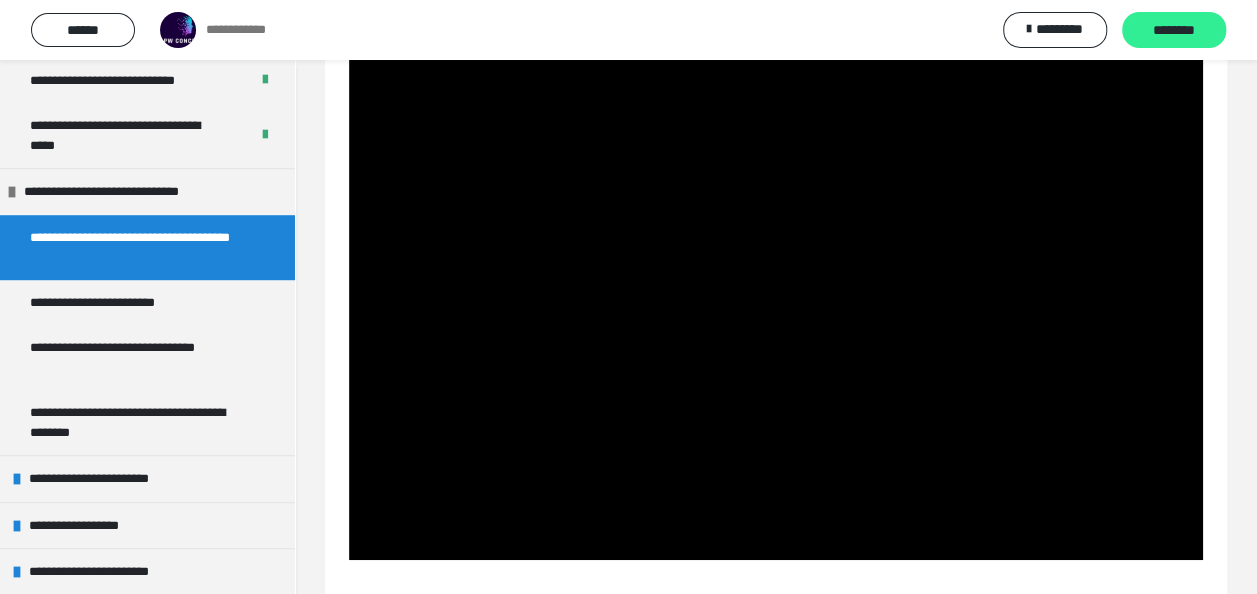 click on "********" at bounding box center (1174, 31) 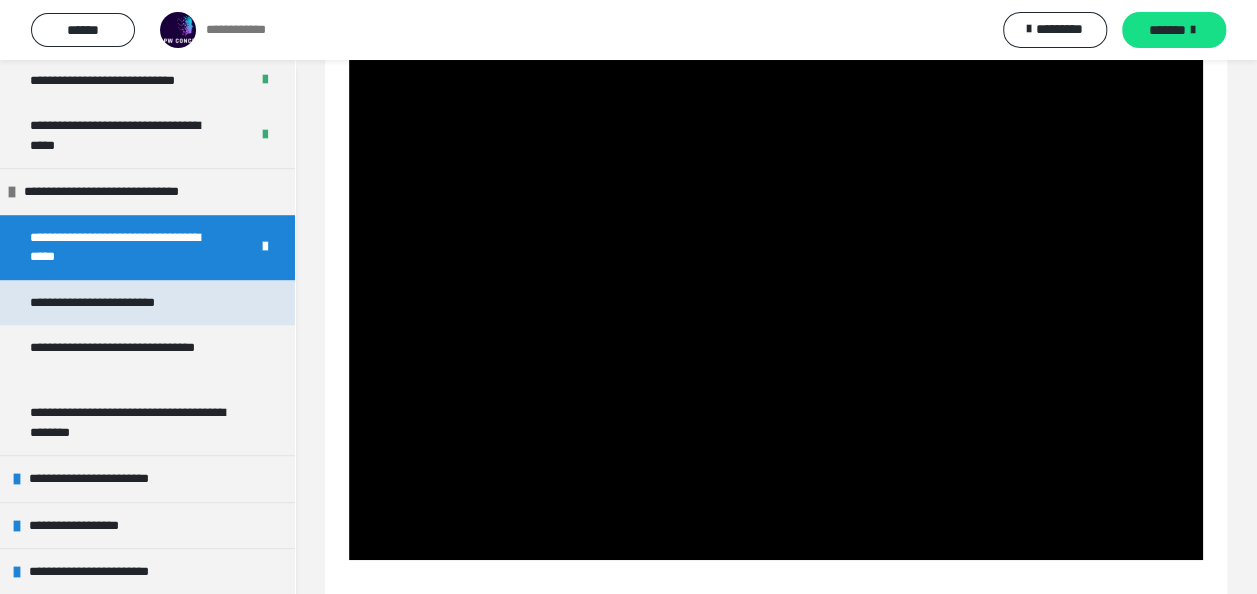 click on "**********" at bounding box center (110, 303) 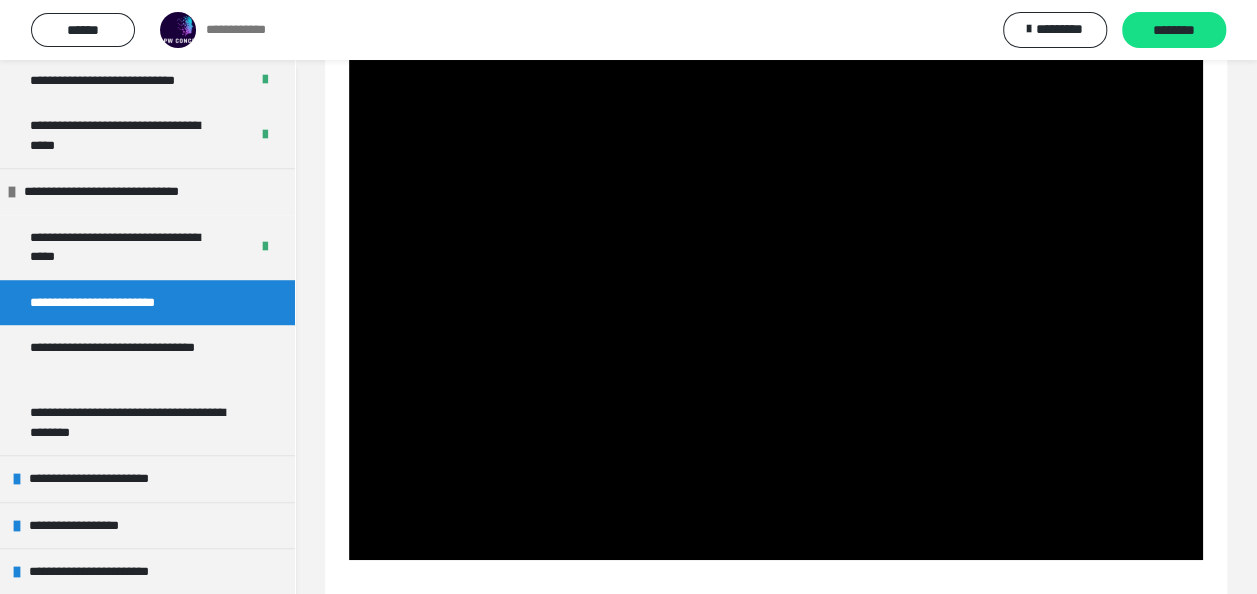 scroll, scrollTop: 60, scrollLeft: 0, axis: vertical 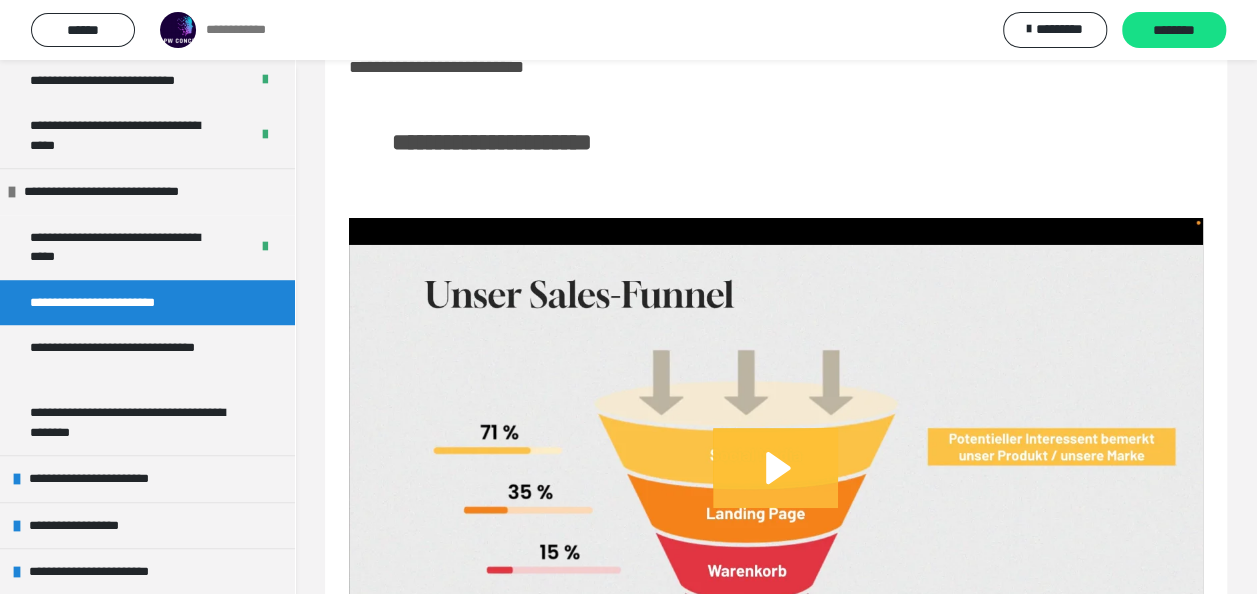 click 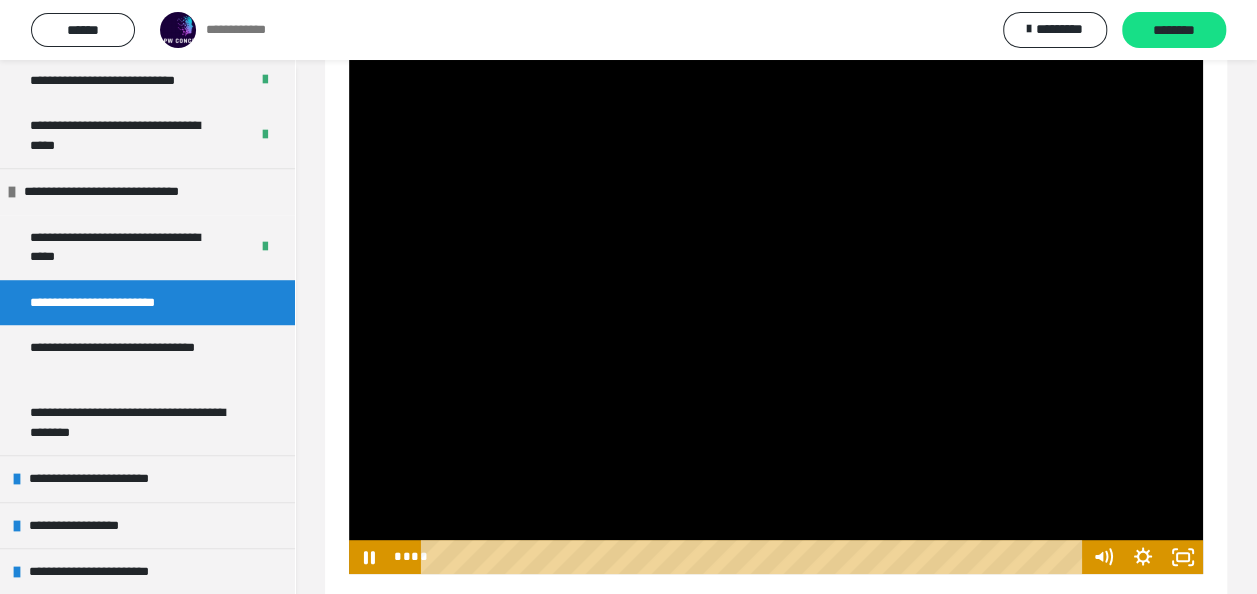 scroll, scrollTop: 226, scrollLeft: 0, axis: vertical 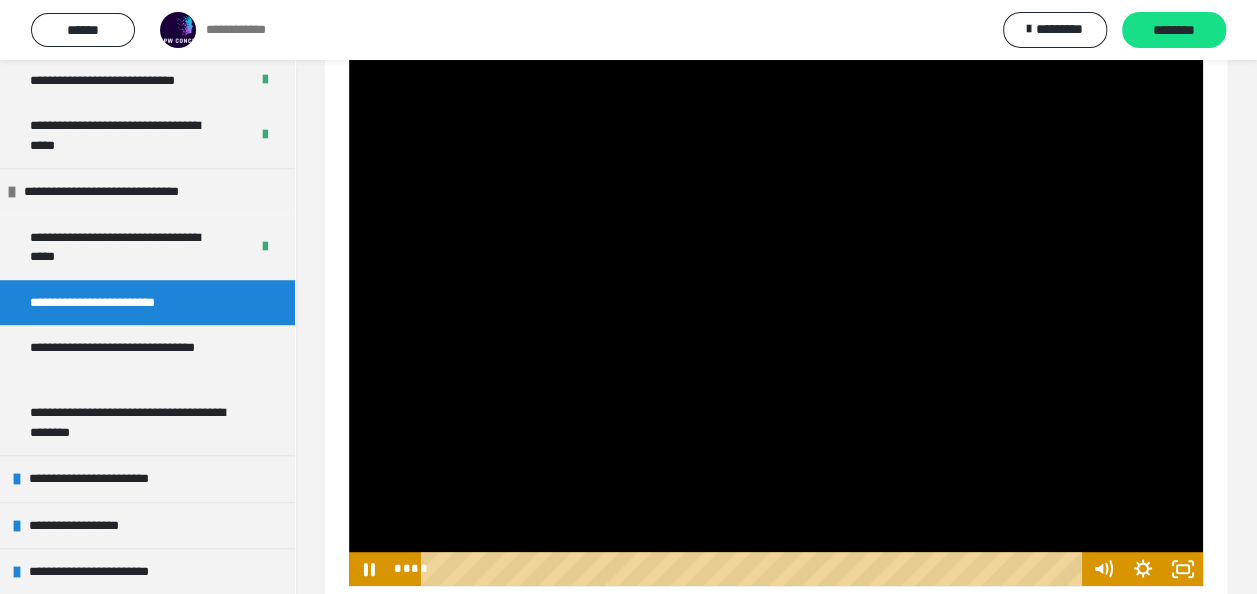 click at bounding box center (776, 319) 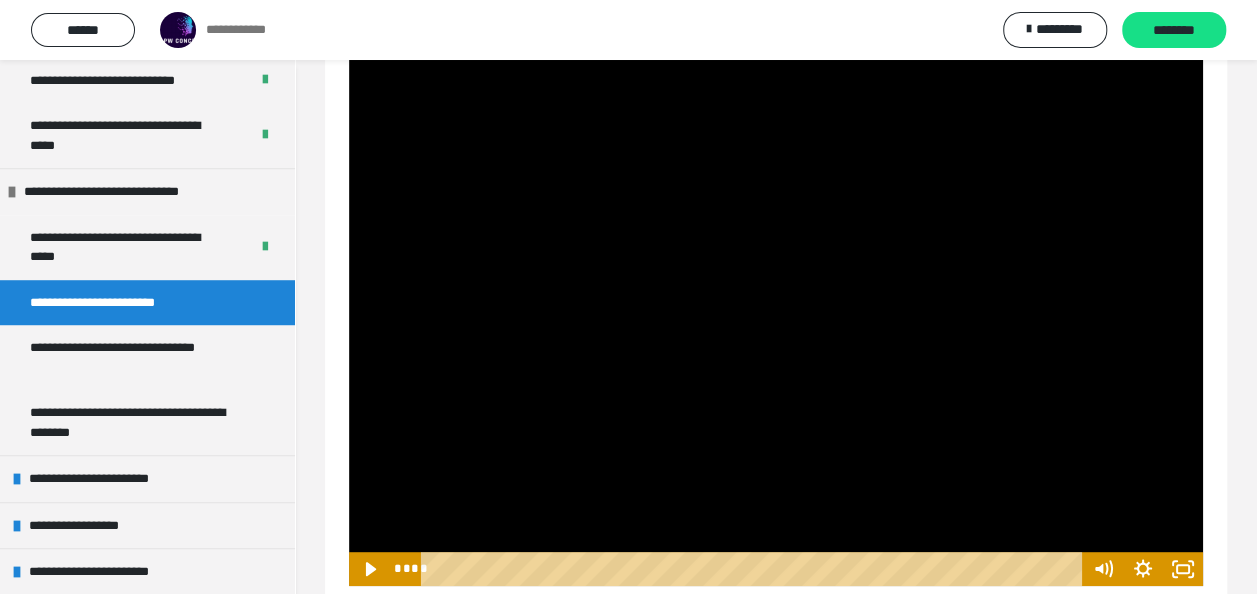 click at bounding box center (776, 319) 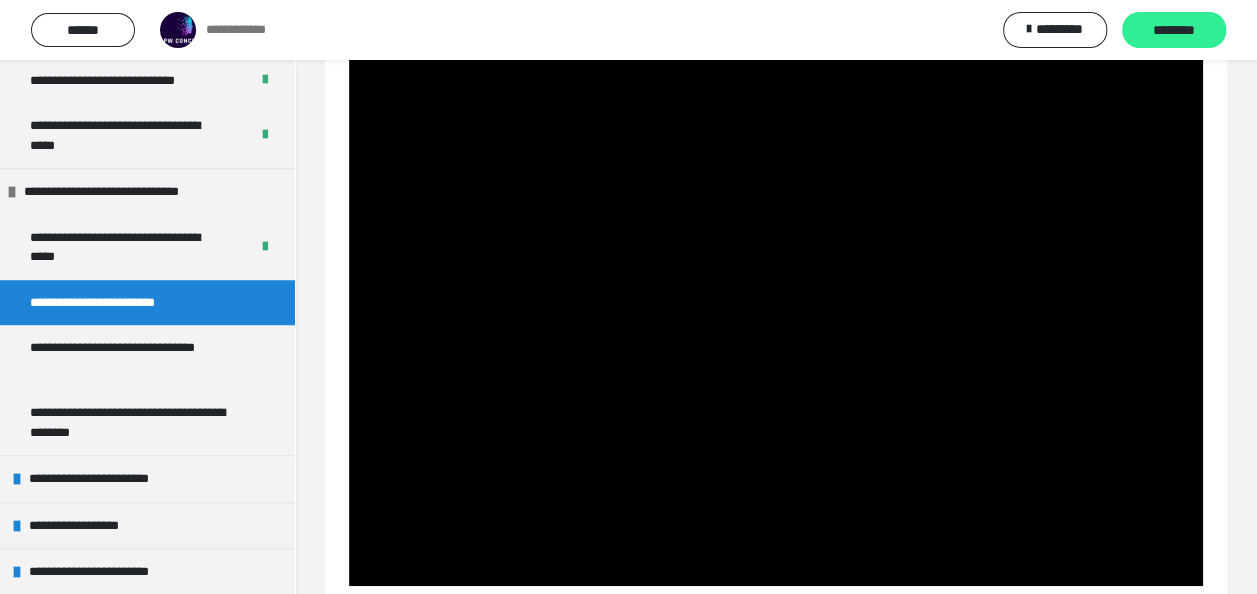 click on "********" at bounding box center (1174, 31) 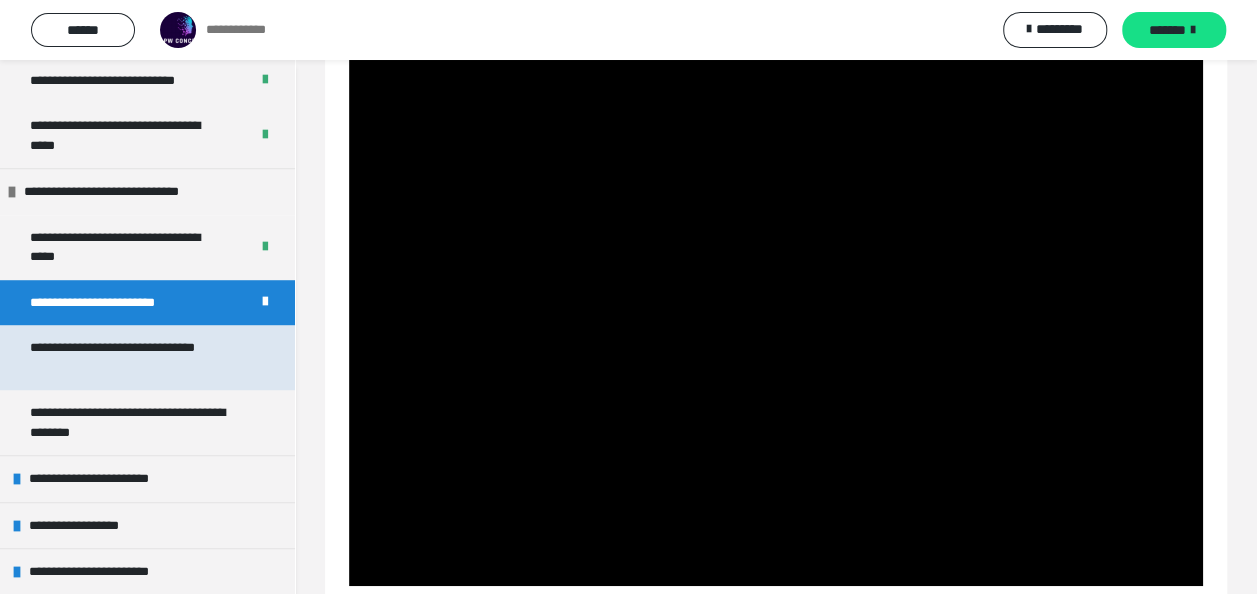 click on "**********" at bounding box center [132, 357] 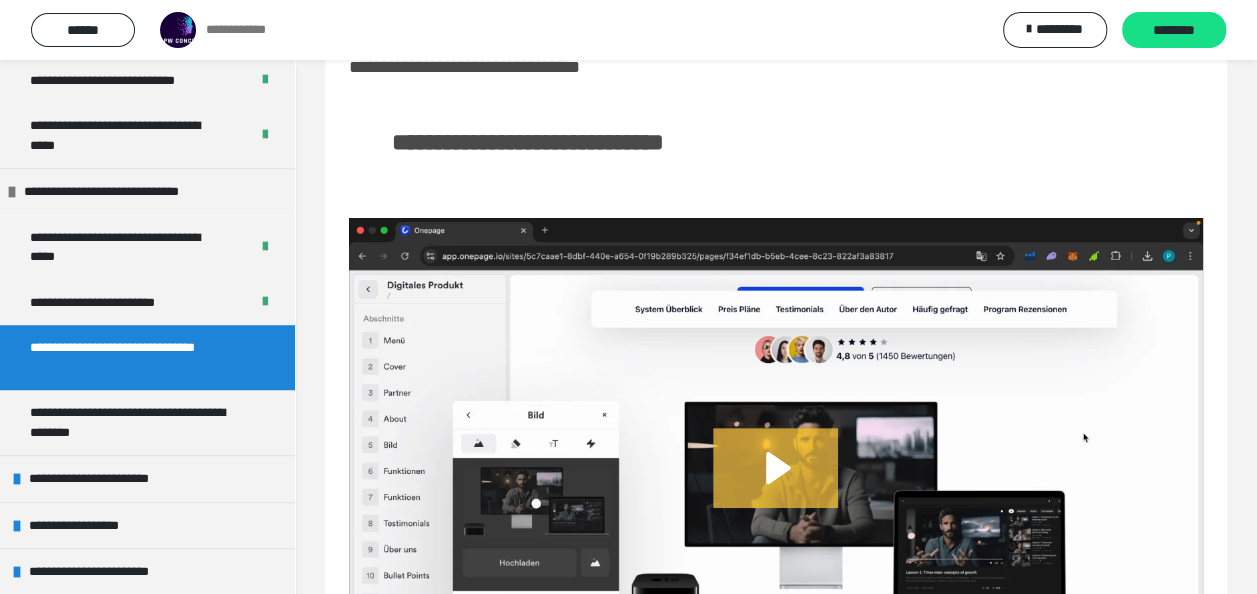 click 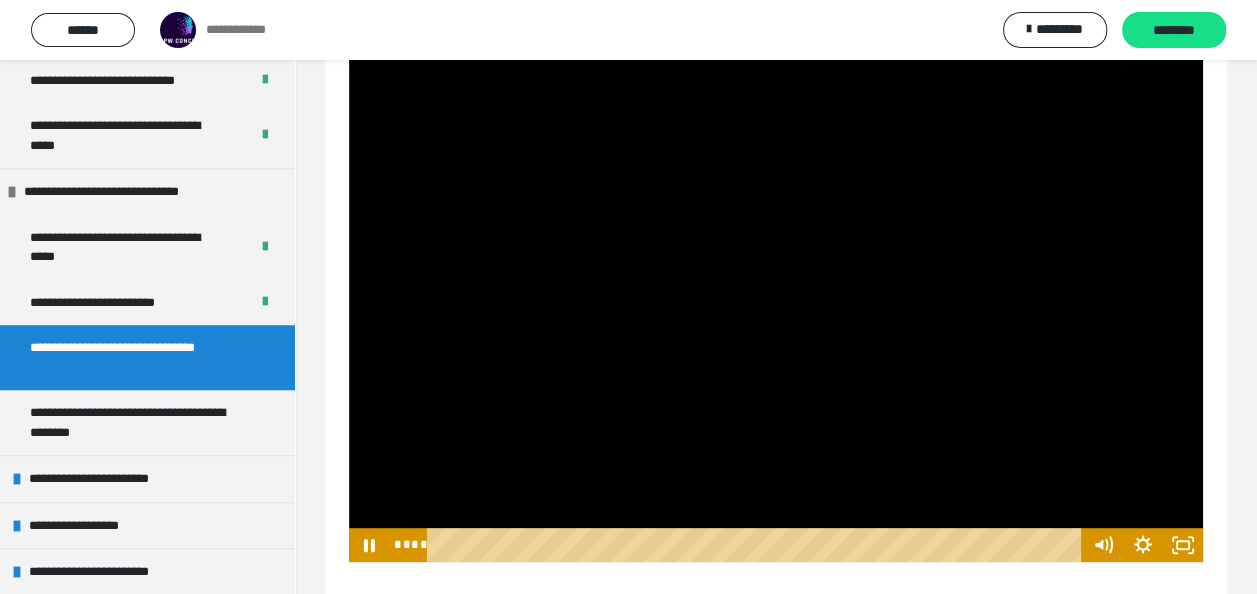 scroll, scrollTop: 251, scrollLeft: 0, axis: vertical 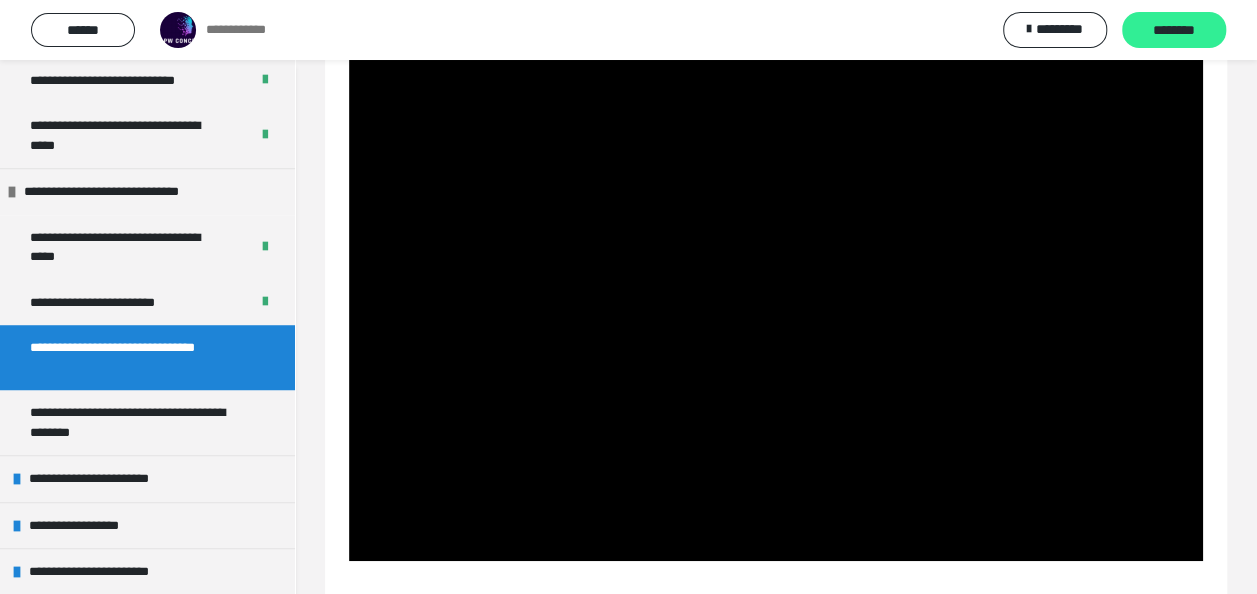 click on "********" at bounding box center [1174, 31] 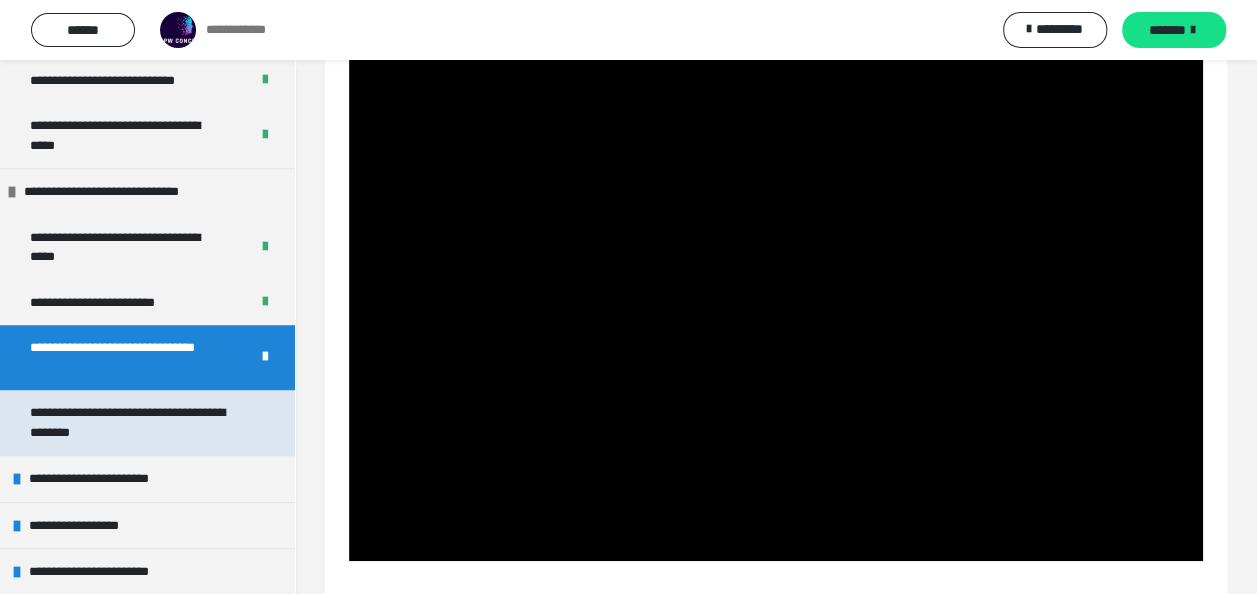click on "**********" at bounding box center (132, 422) 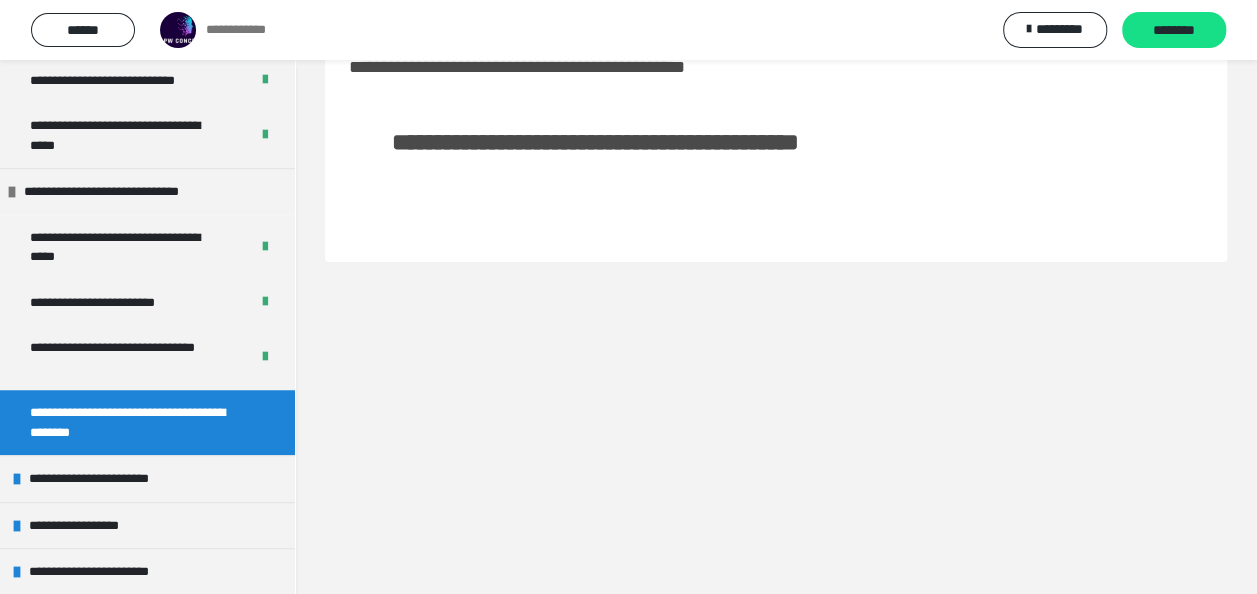 scroll, scrollTop: 60, scrollLeft: 0, axis: vertical 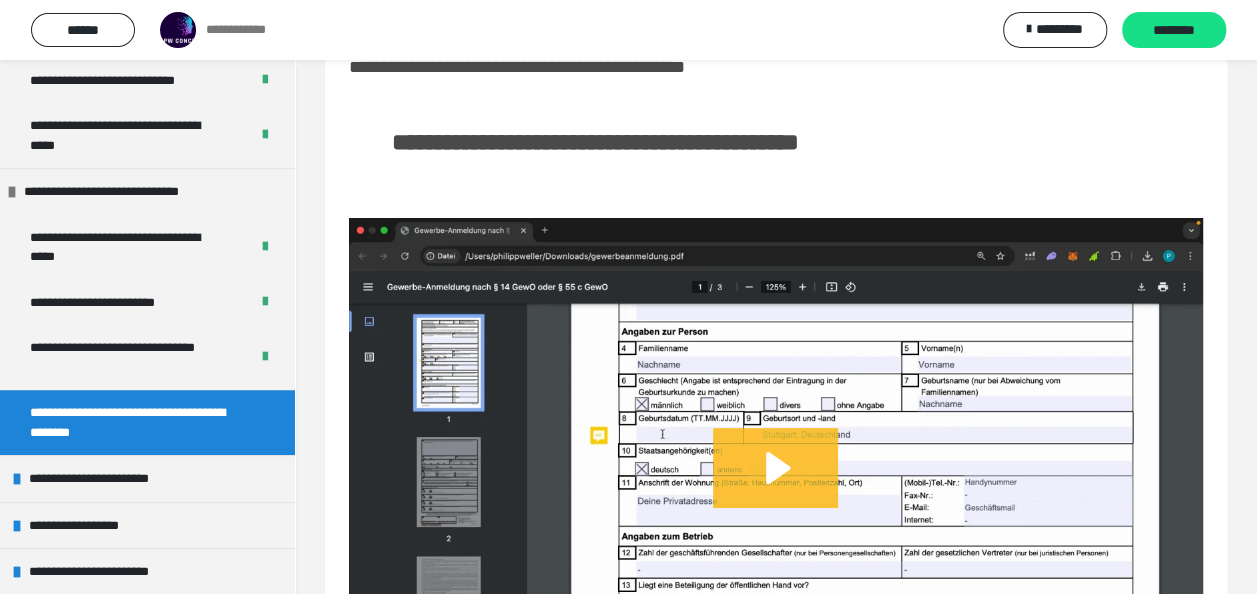 click 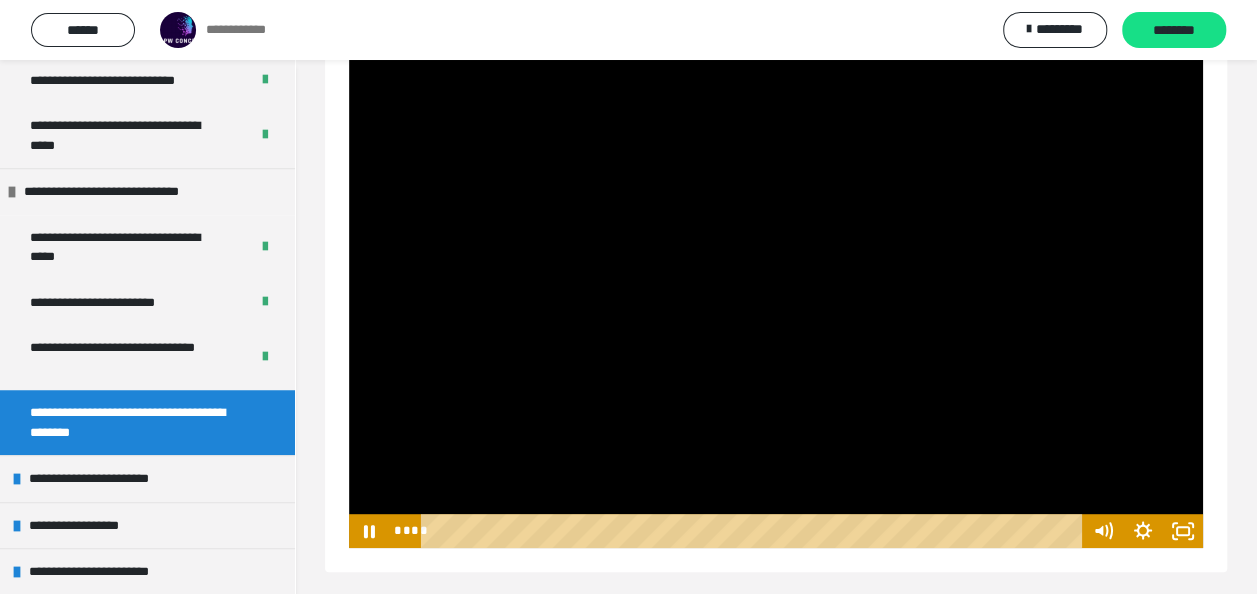 scroll, scrollTop: 272, scrollLeft: 0, axis: vertical 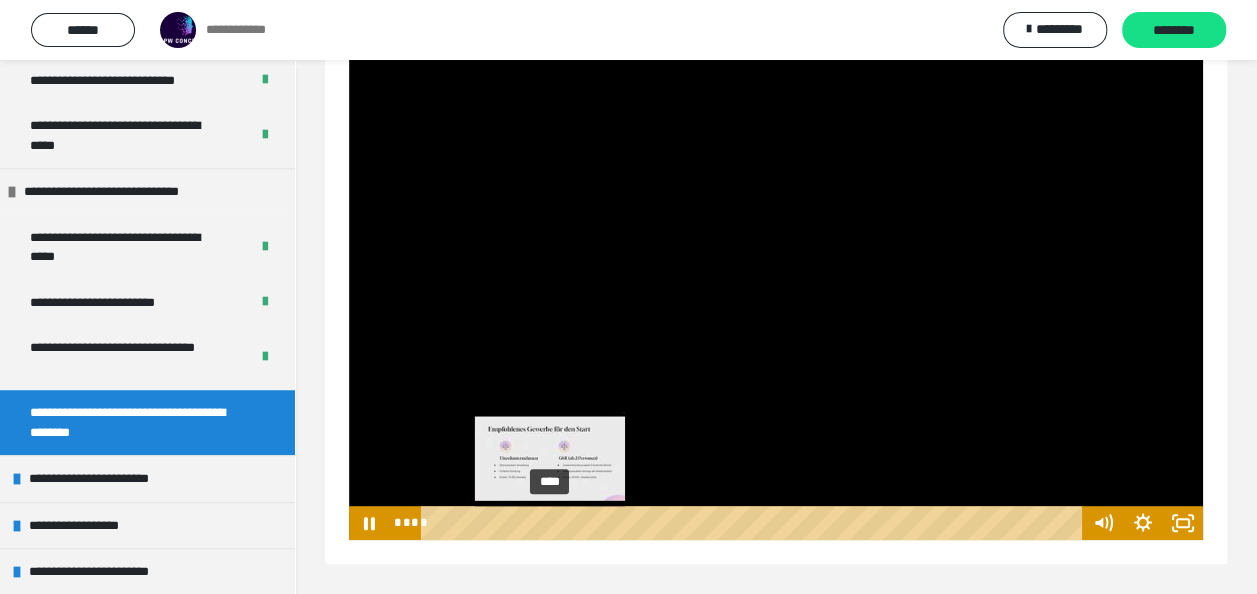 click on "****" at bounding box center [754, 523] 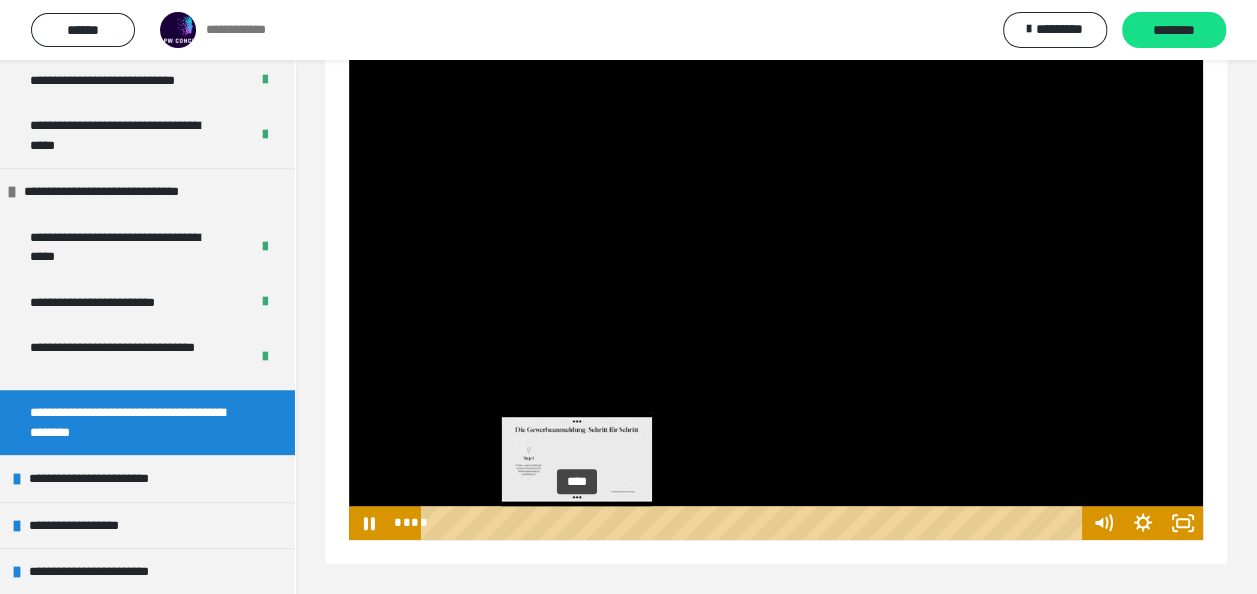 click on "****" at bounding box center [754, 523] 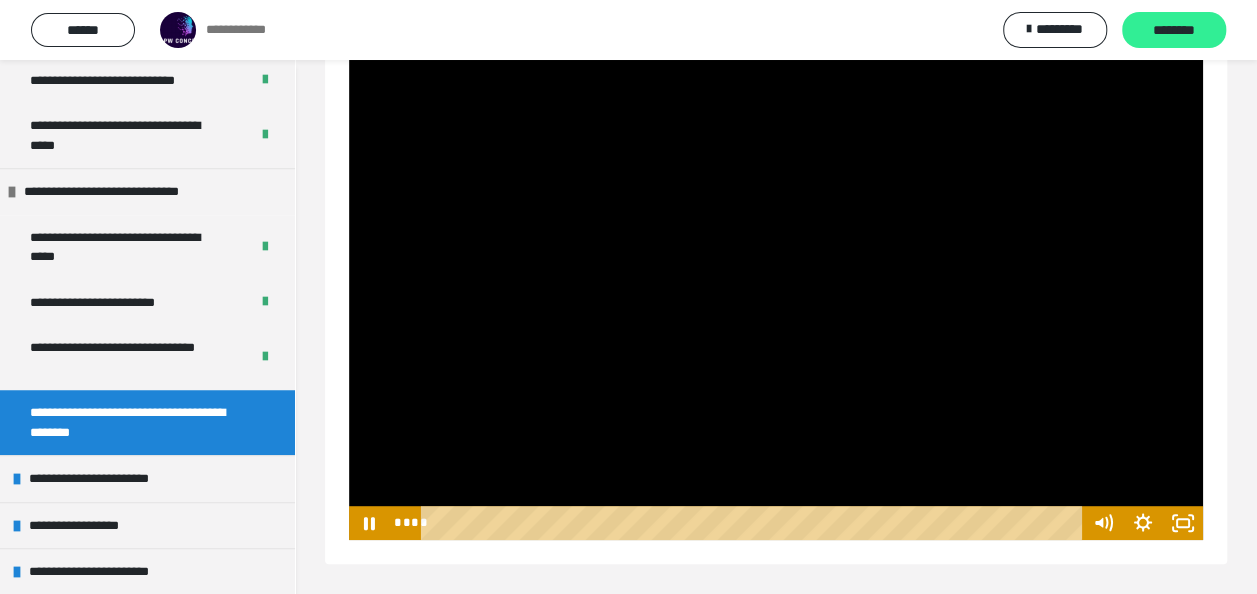 click on "********" at bounding box center (1174, 31) 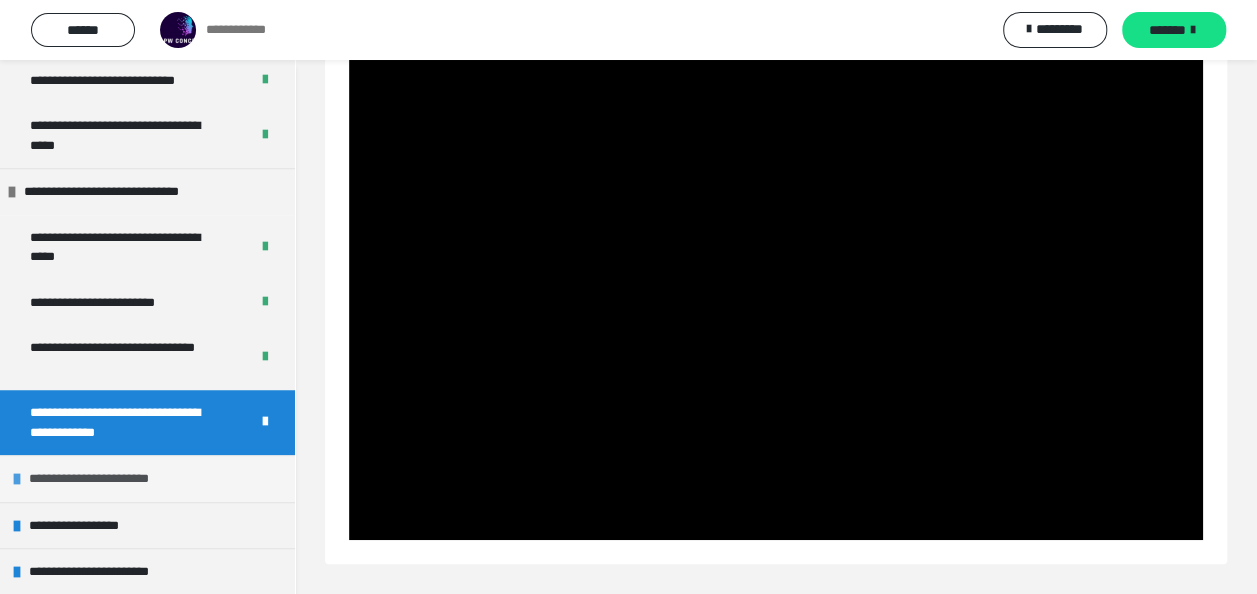 click at bounding box center [17, 479] 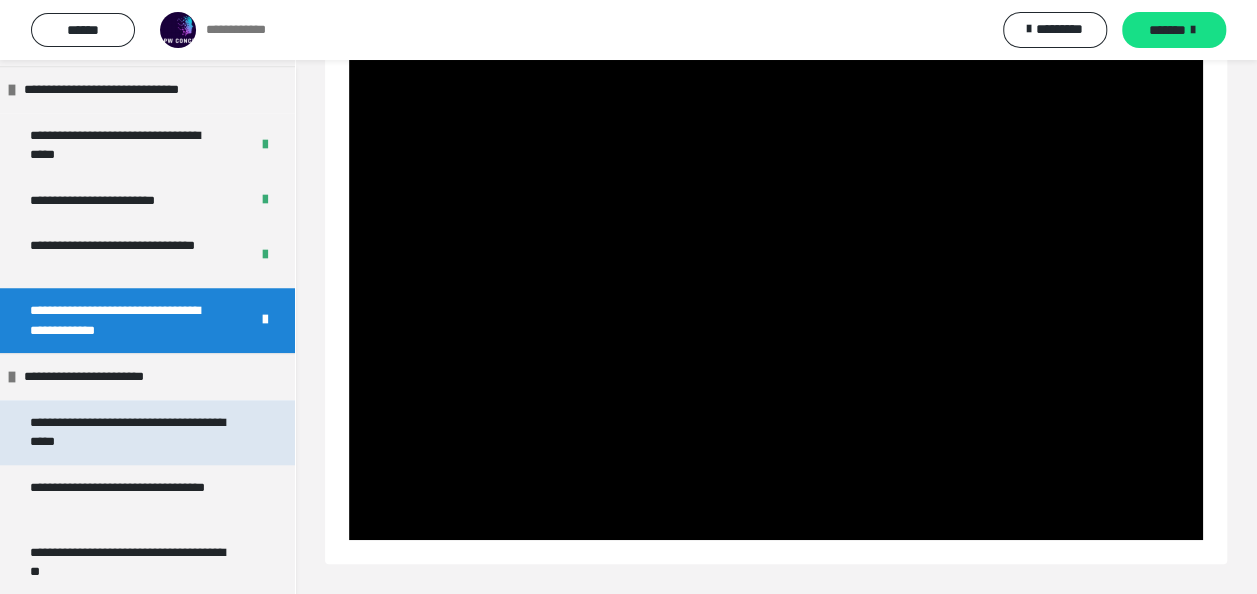 scroll, scrollTop: 741, scrollLeft: 0, axis: vertical 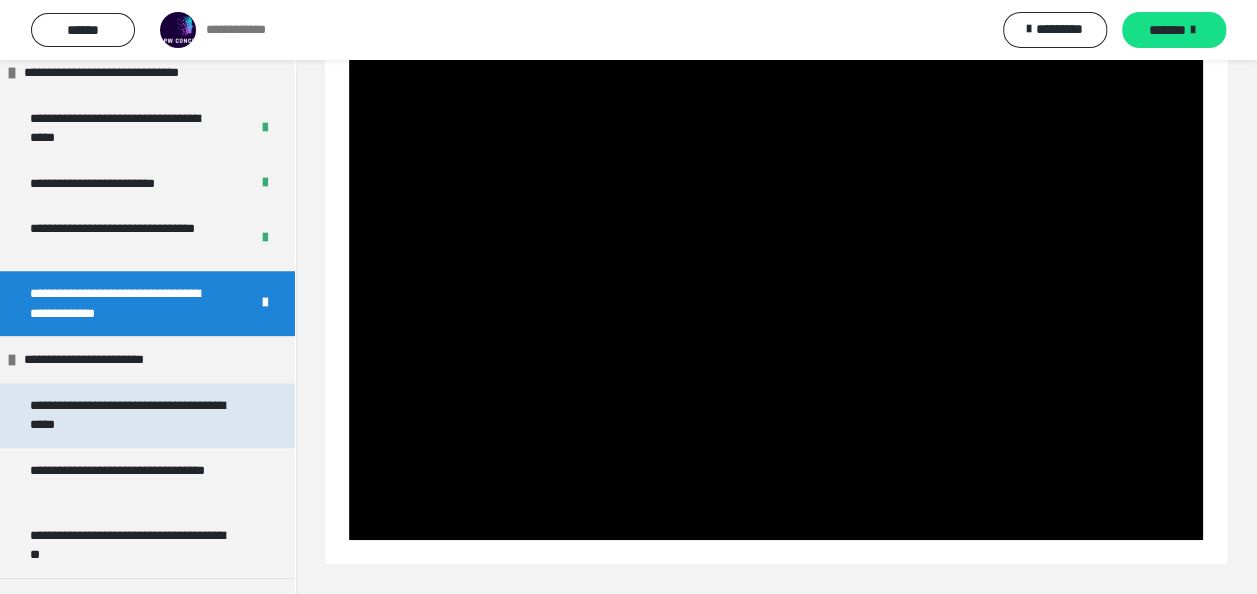 click on "**********" at bounding box center [132, 415] 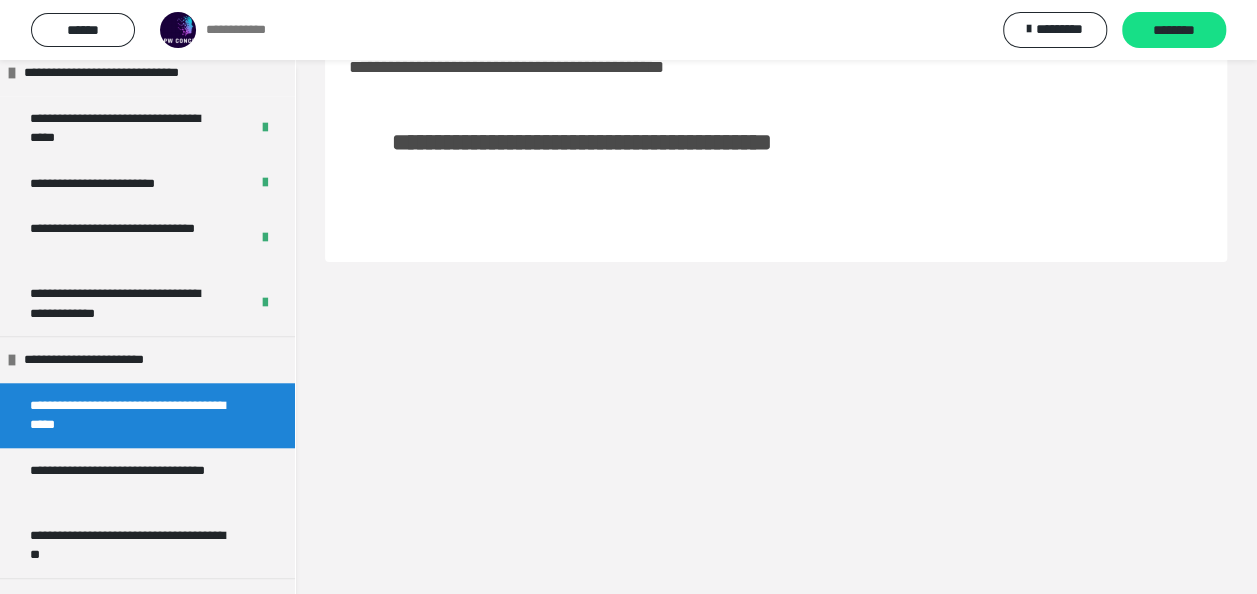 scroll, scrollTop: 60, scrollLeft: 0, axis: vertical 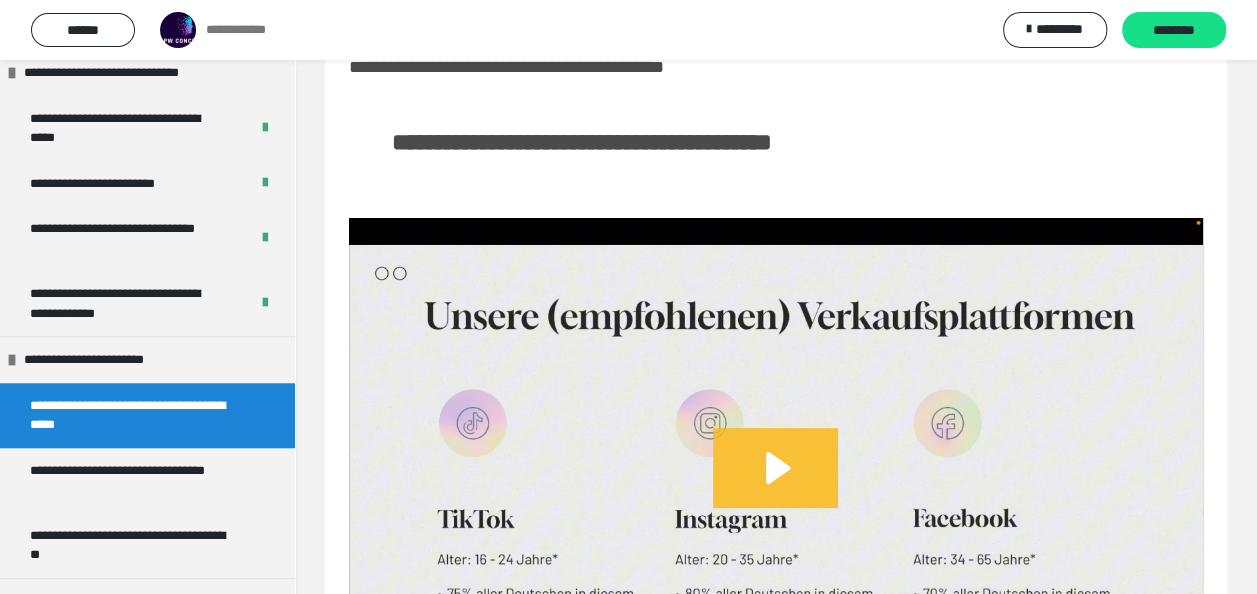 click 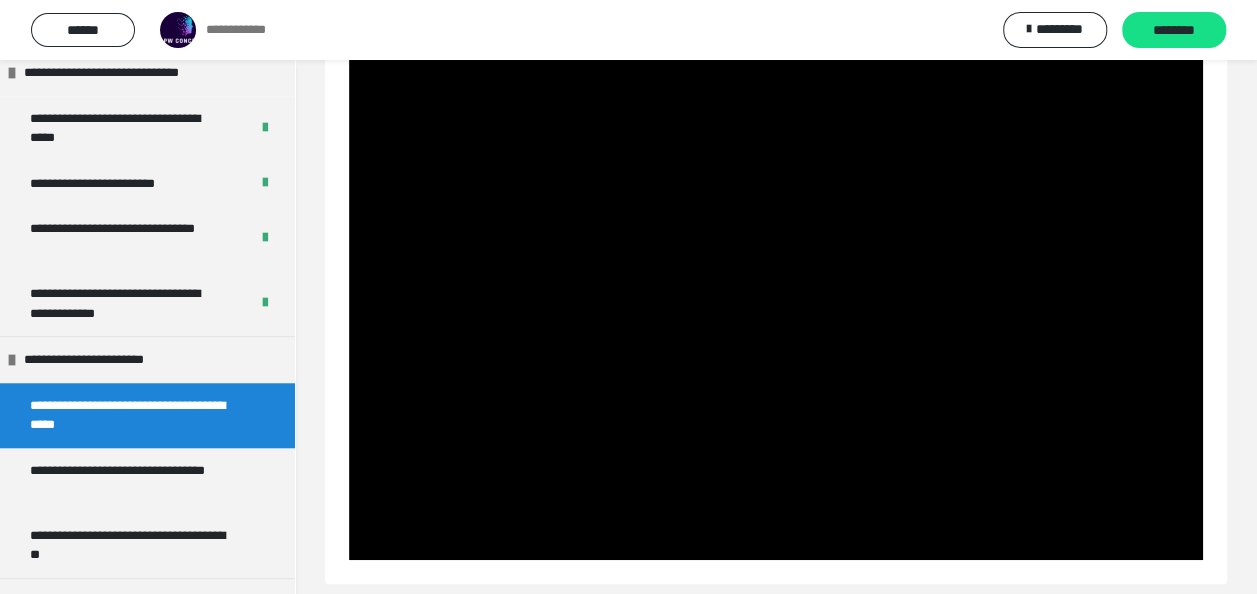 scroll, scrollTop: 272, scrollLeft: 0, axis: vertical 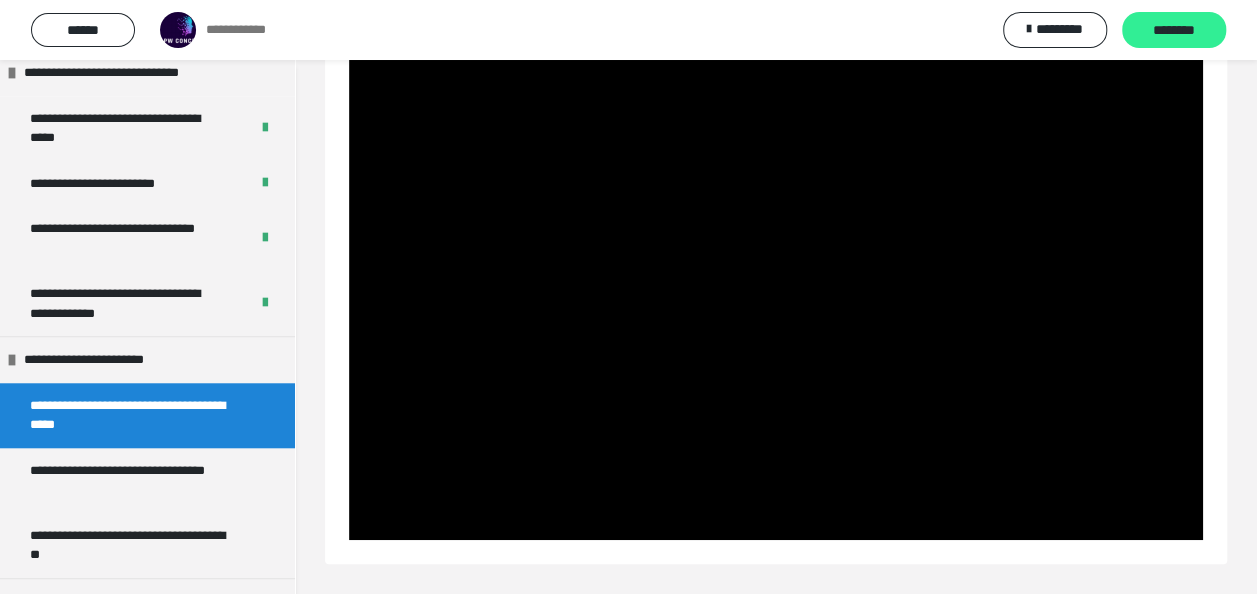 click on "********" at bounding box center (1174, 31) 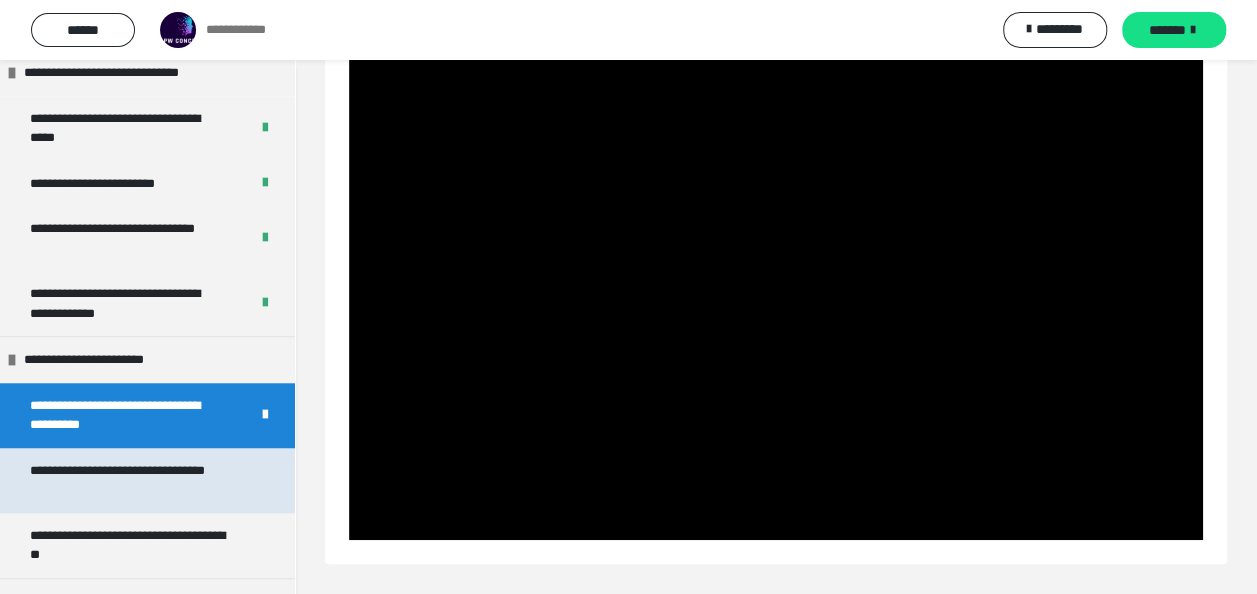 click on "**********" at bounding box center [132, 480] 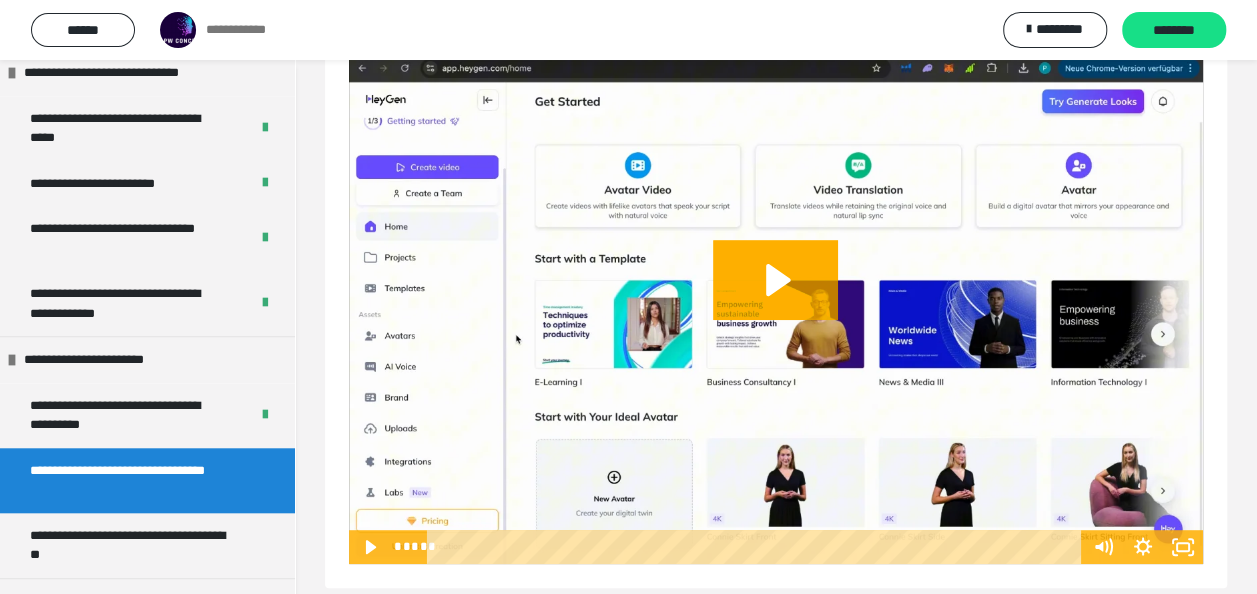 scroll, scrollTop: 272, scrollLeft: 0, axis: vertical 